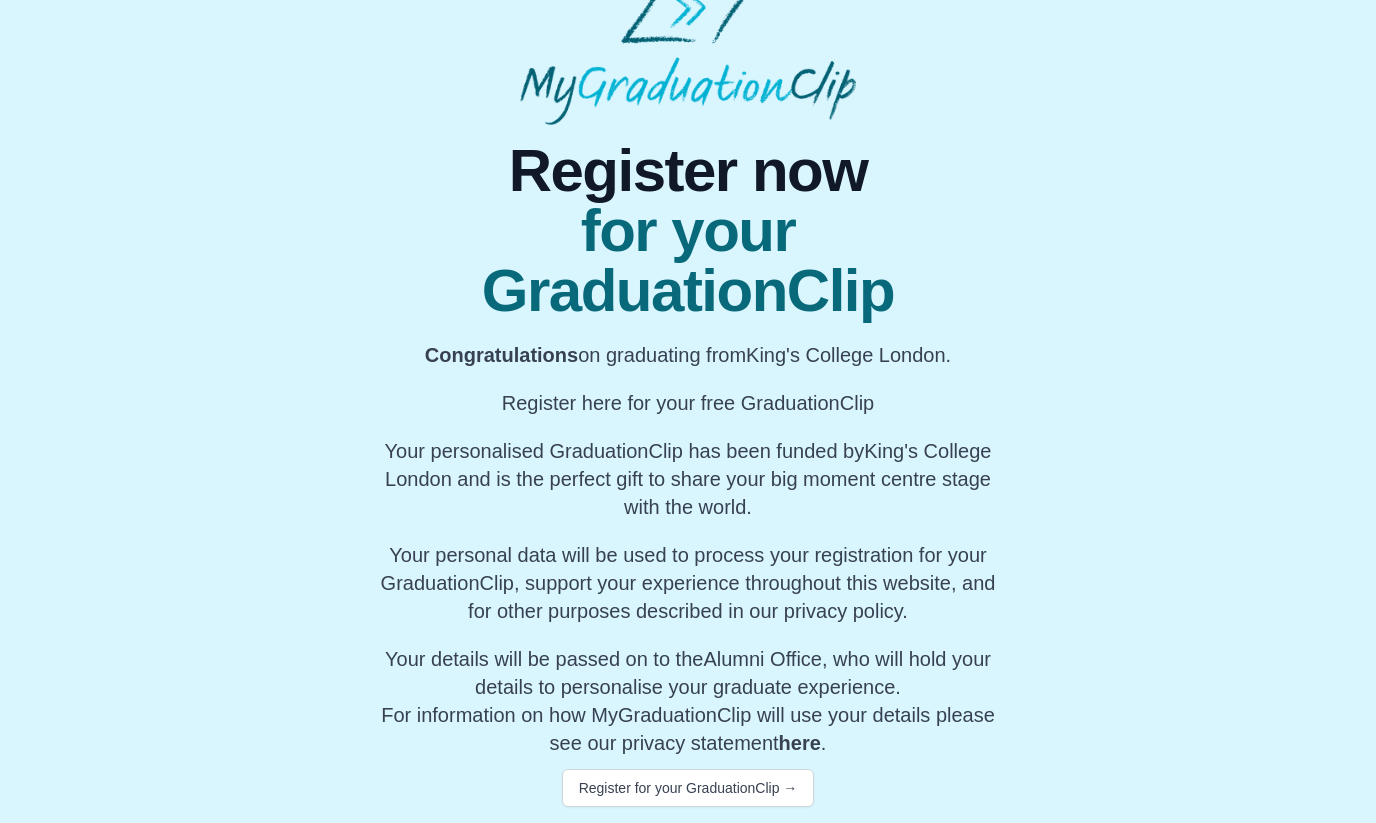 scroll, scrollTop: 37, scrollLeft: 0, axis: vertical 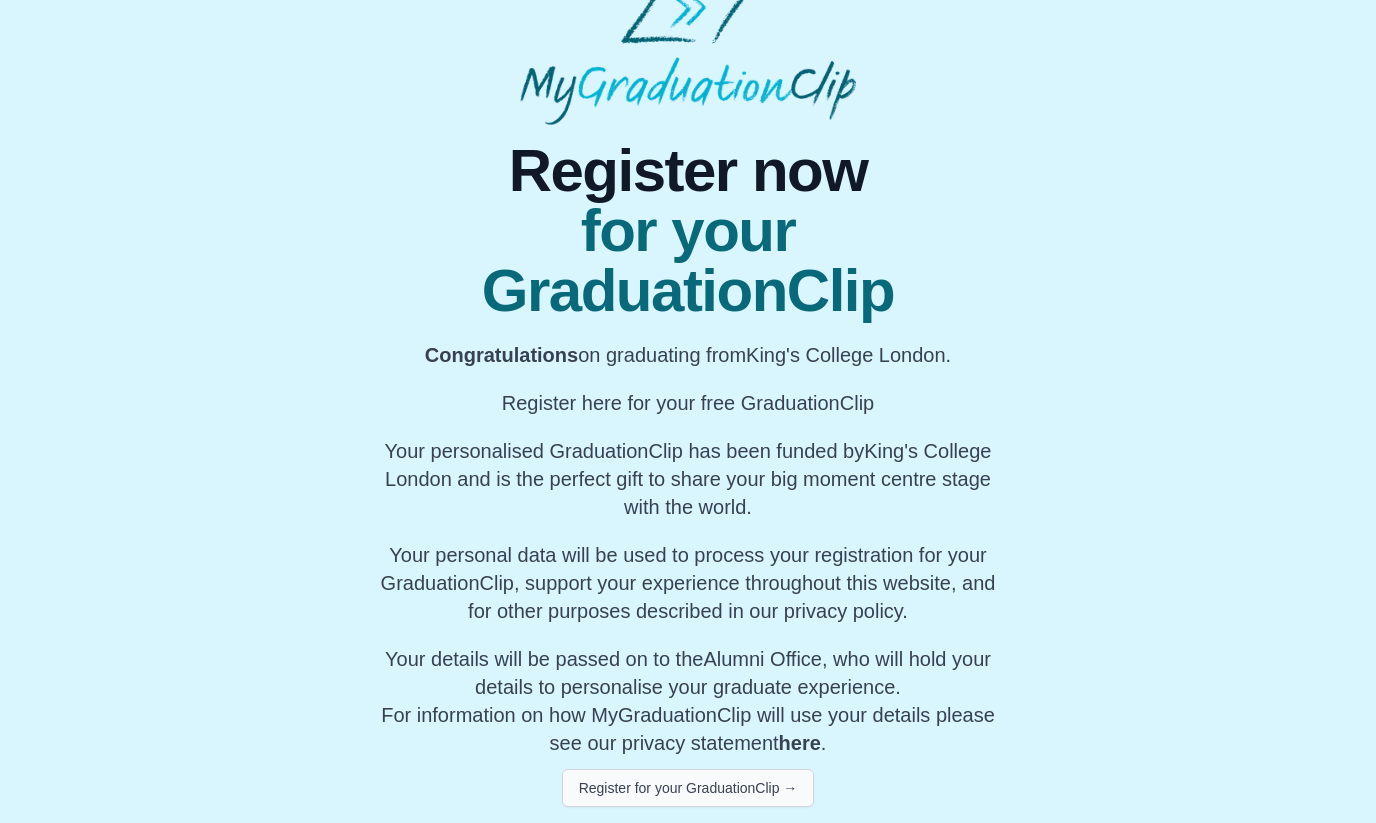 click on "Register for your GraduationClip →" at bounding box center [688, 788] 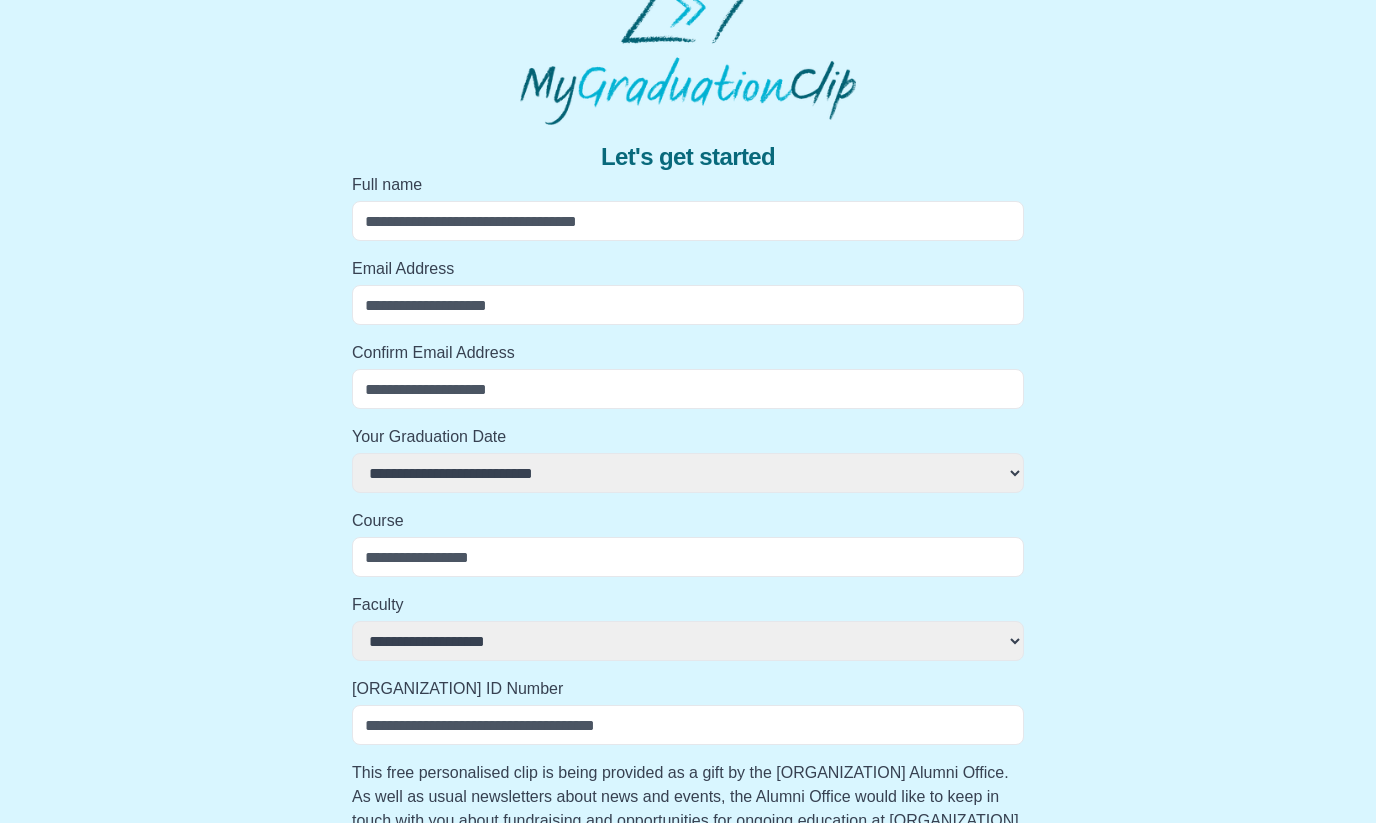 type on "*" 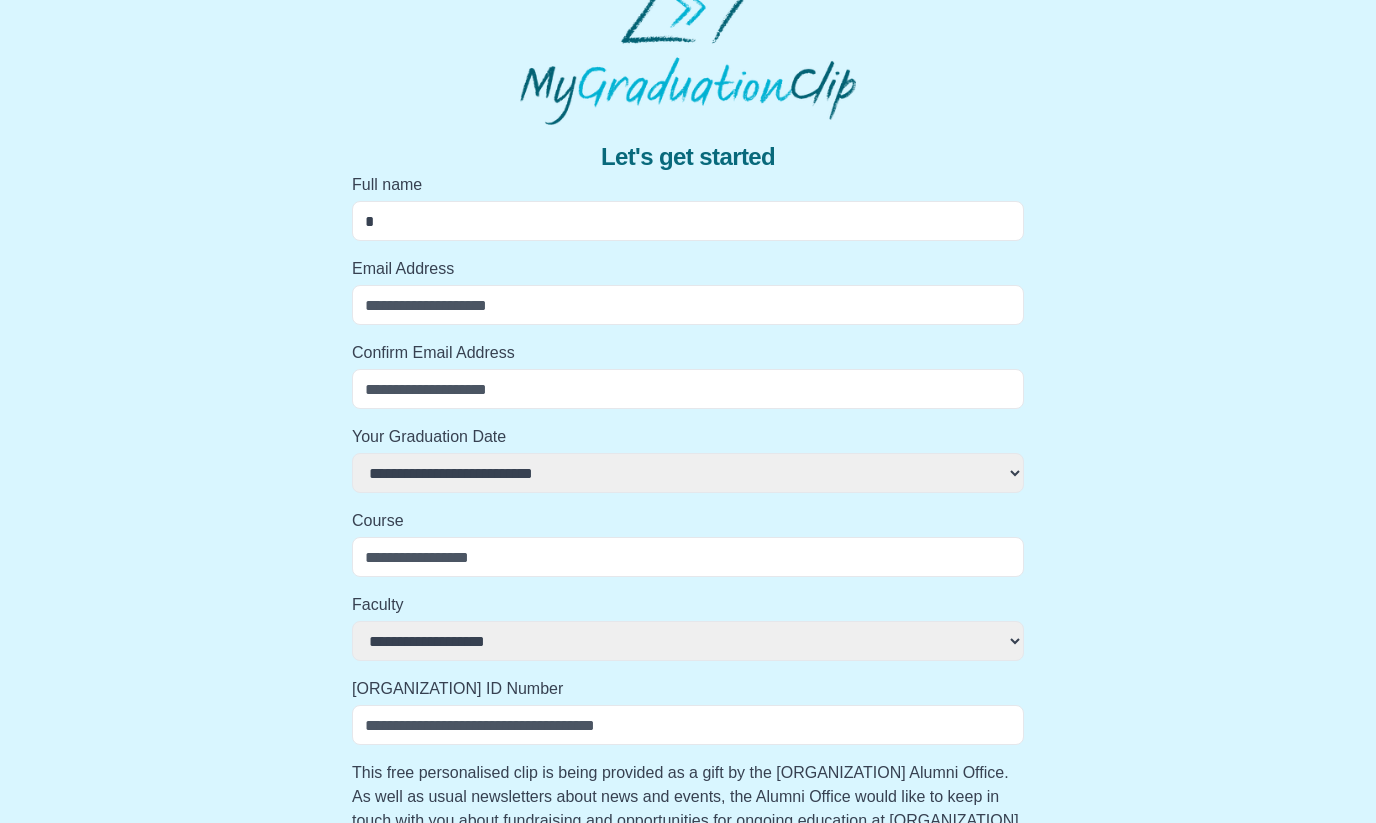 select 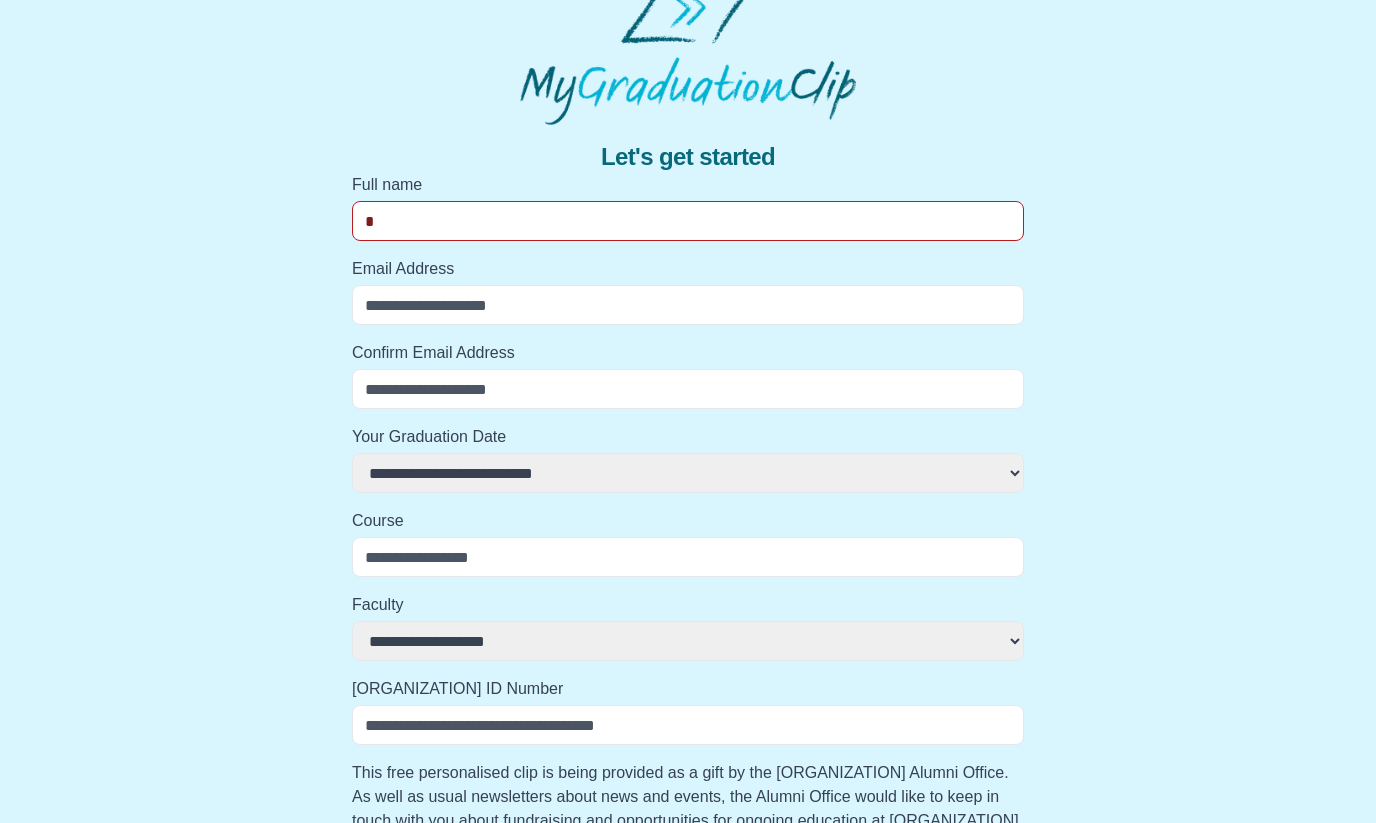 type on "**" 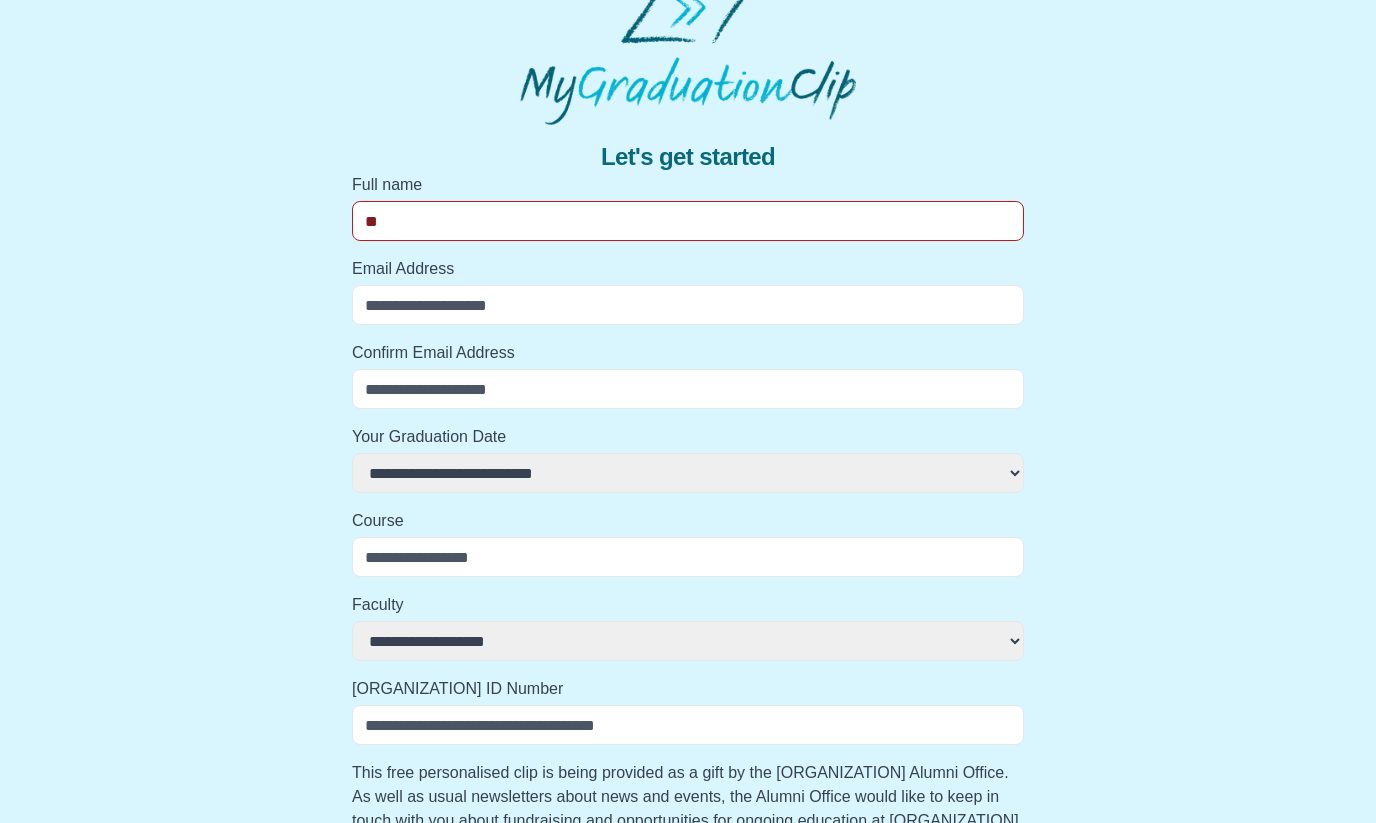 select 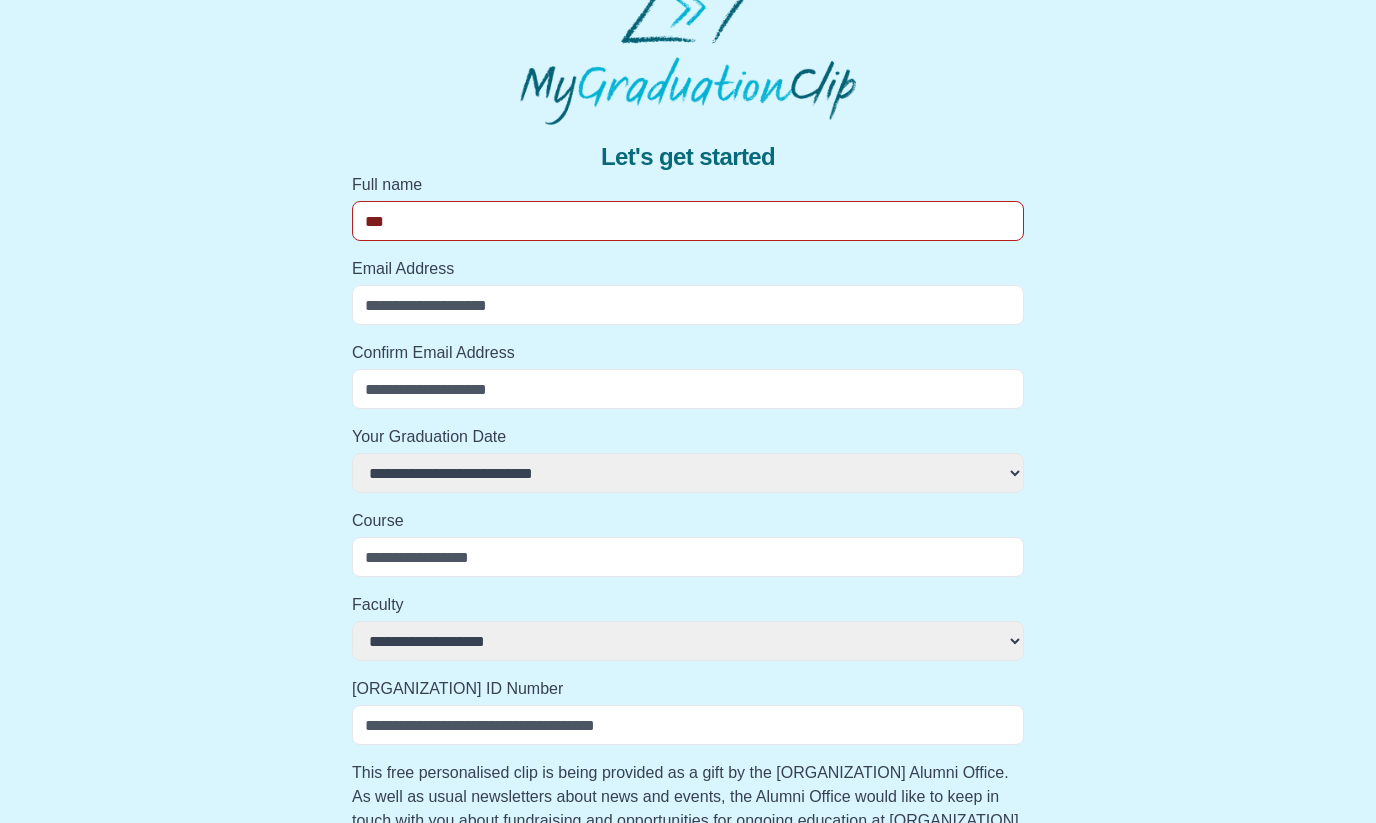 select 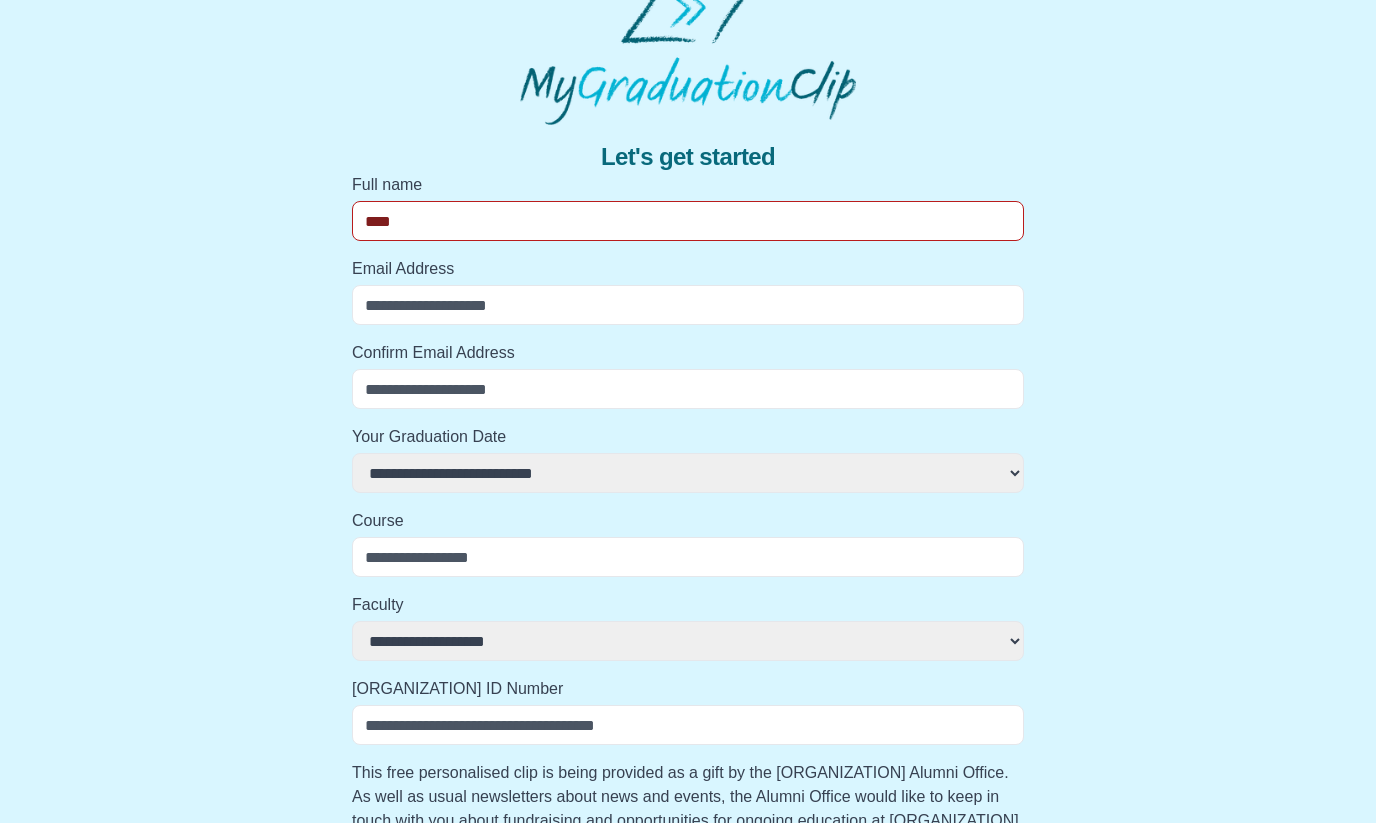 select 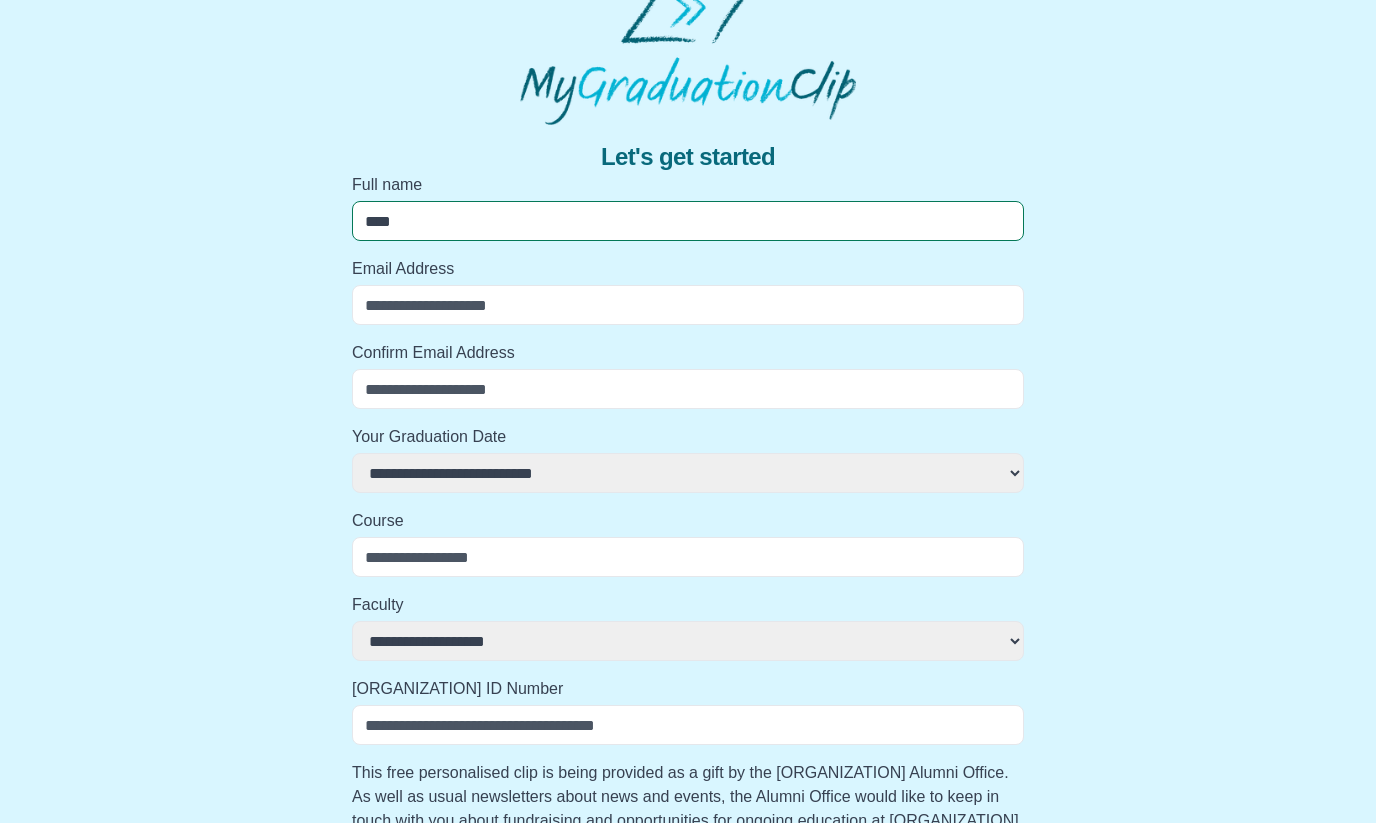 type on "****" 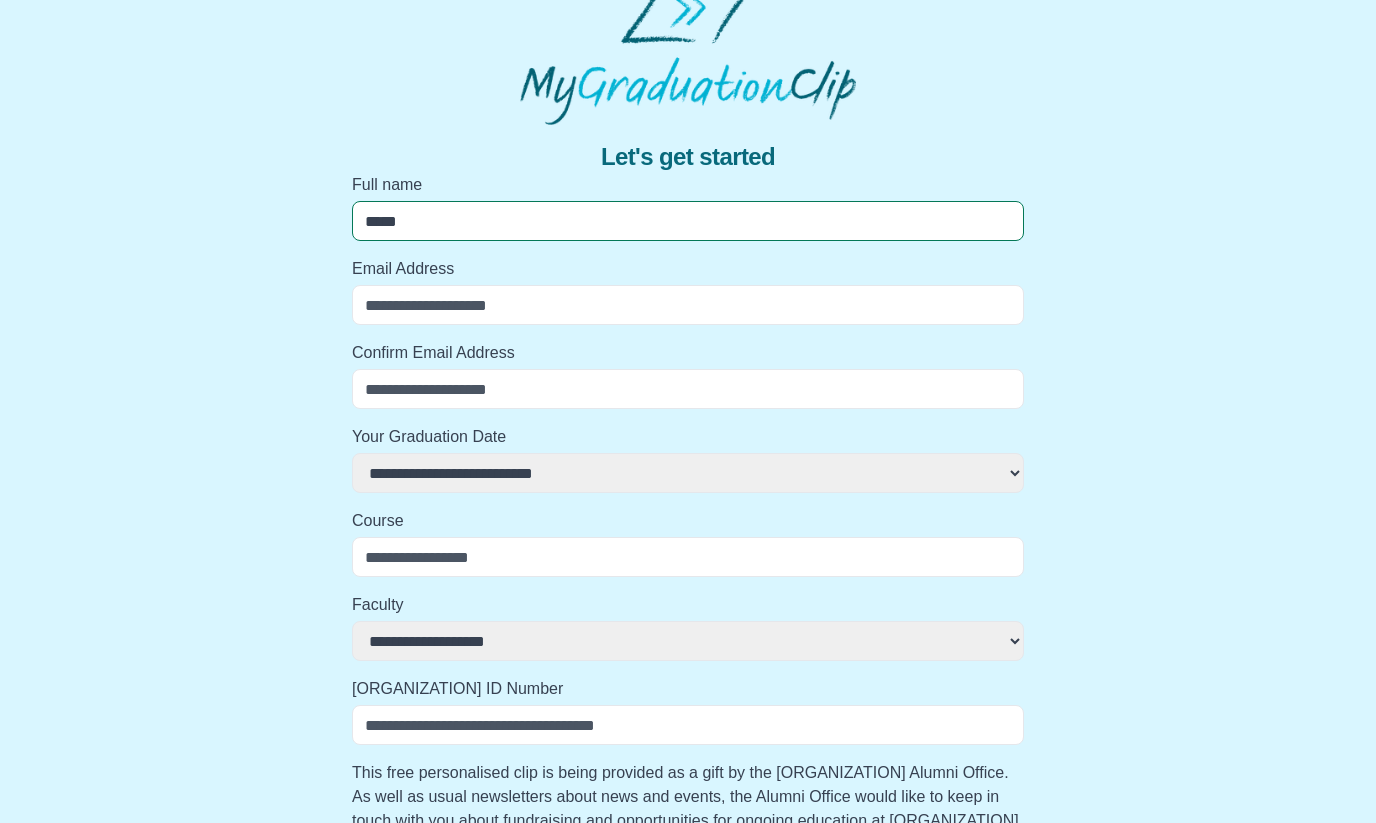 select 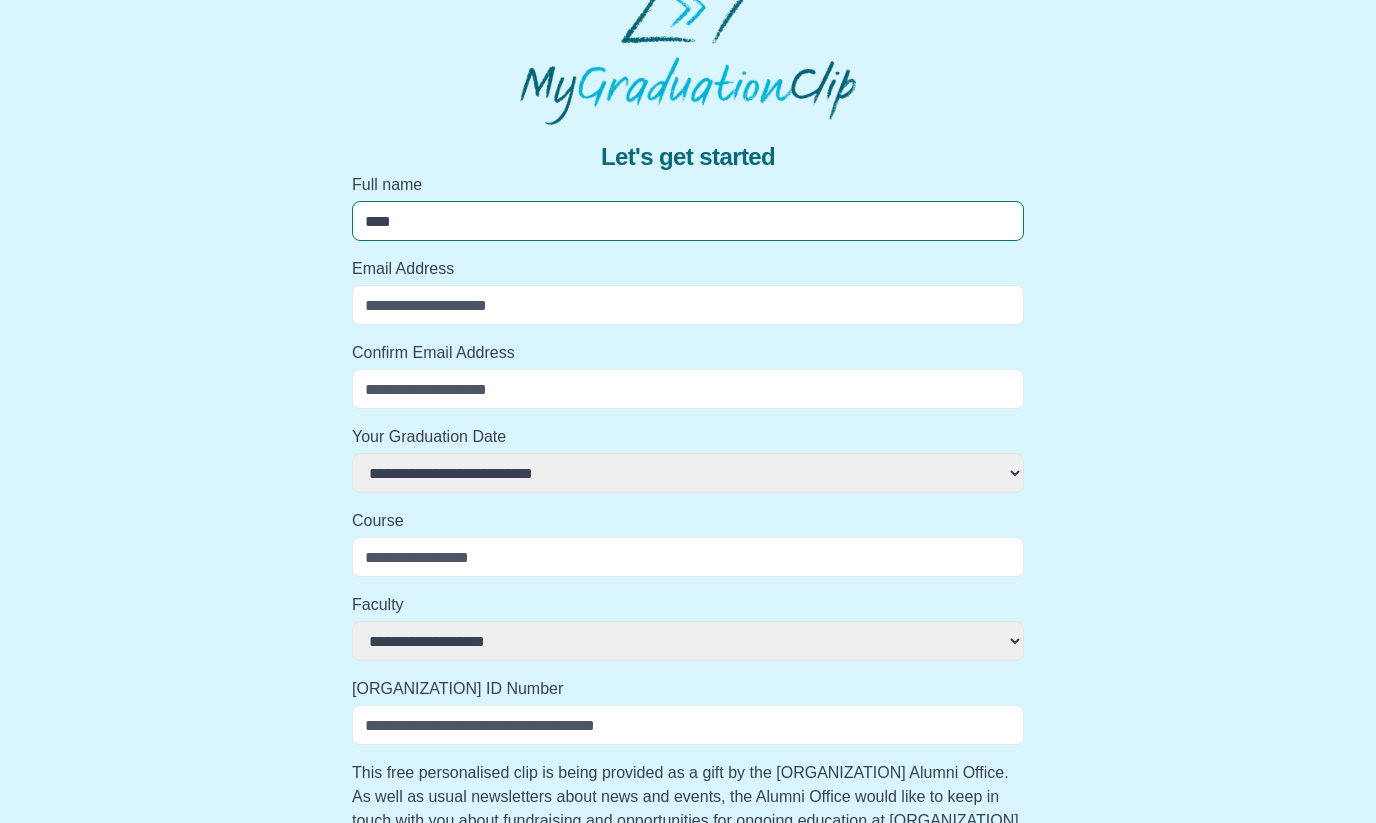 select 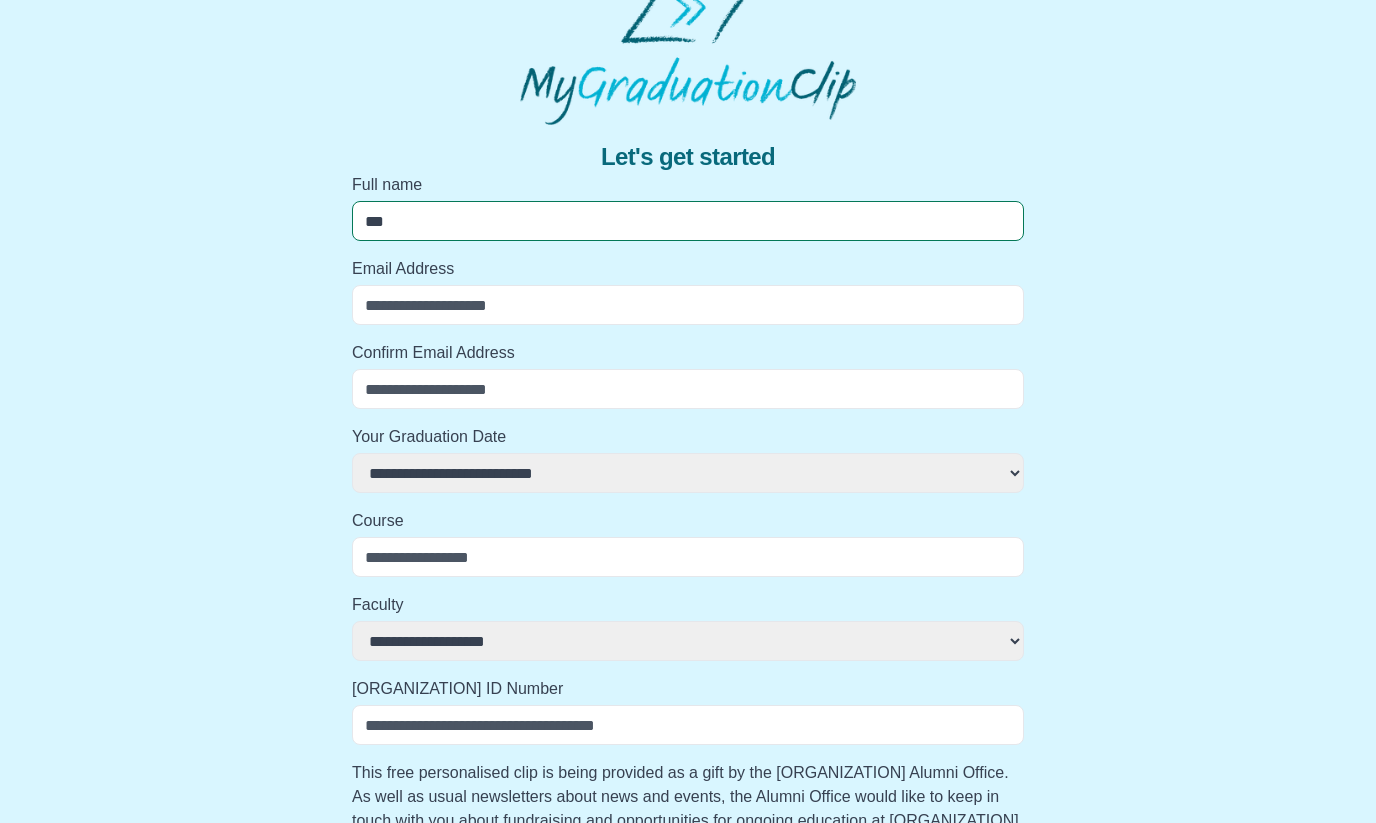 select 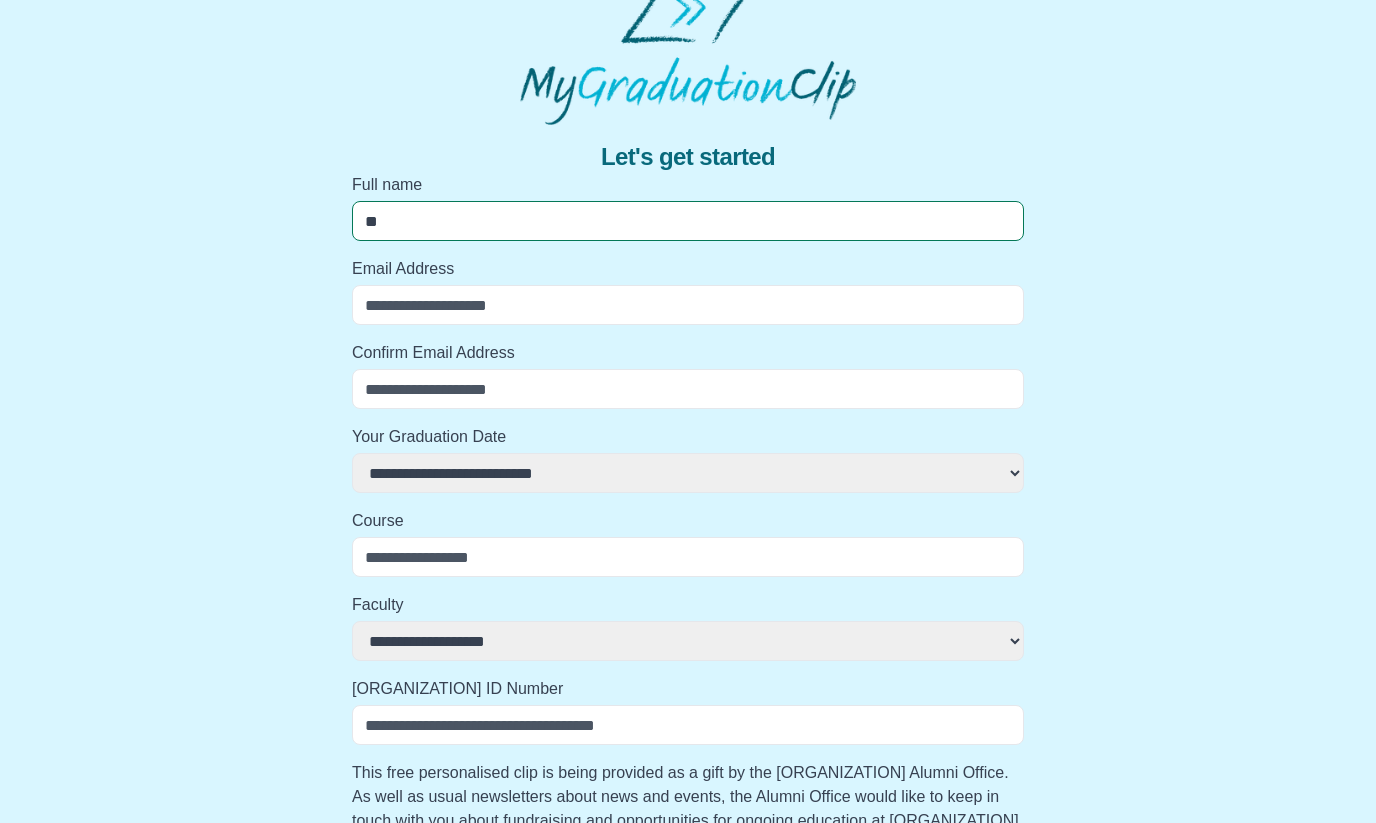select 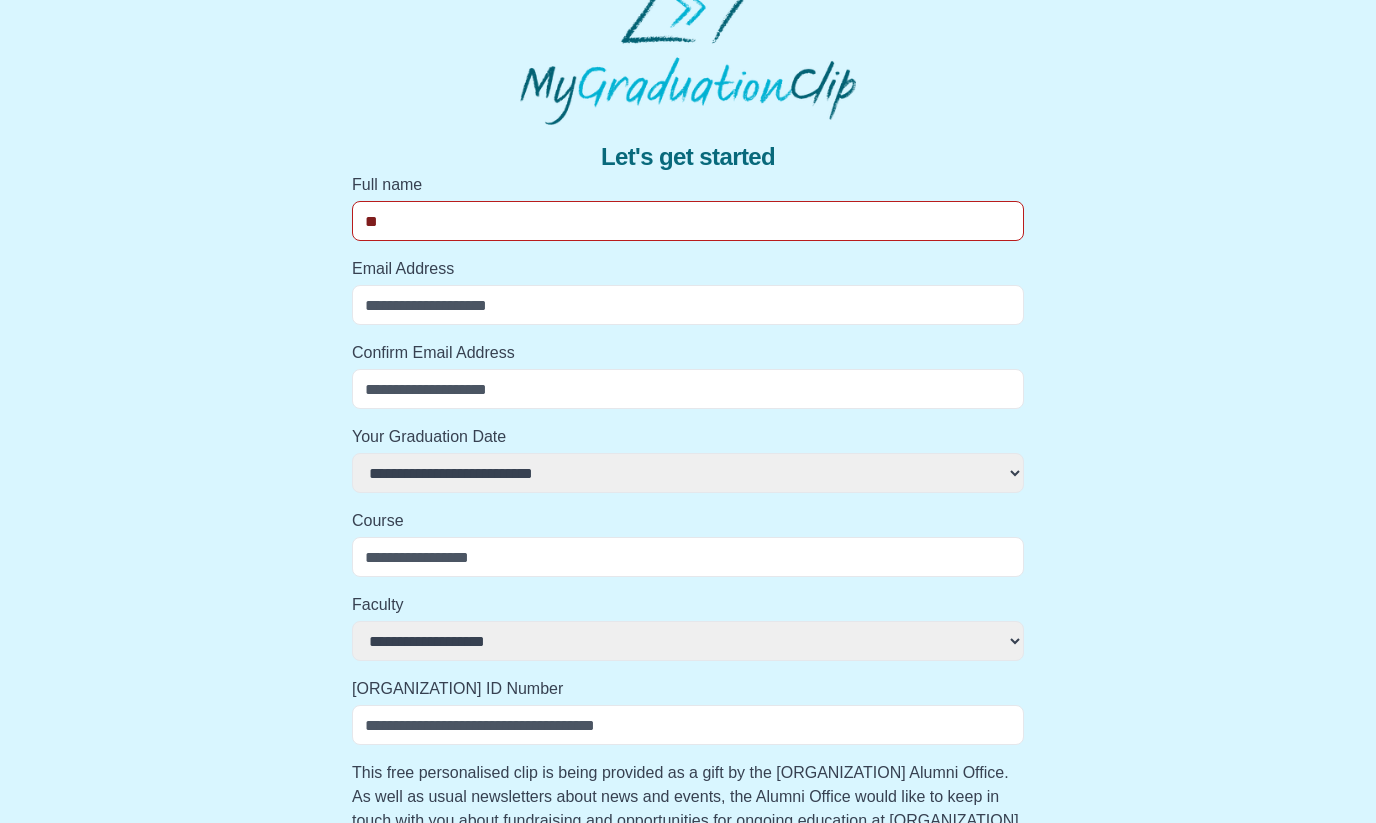 type on "***" 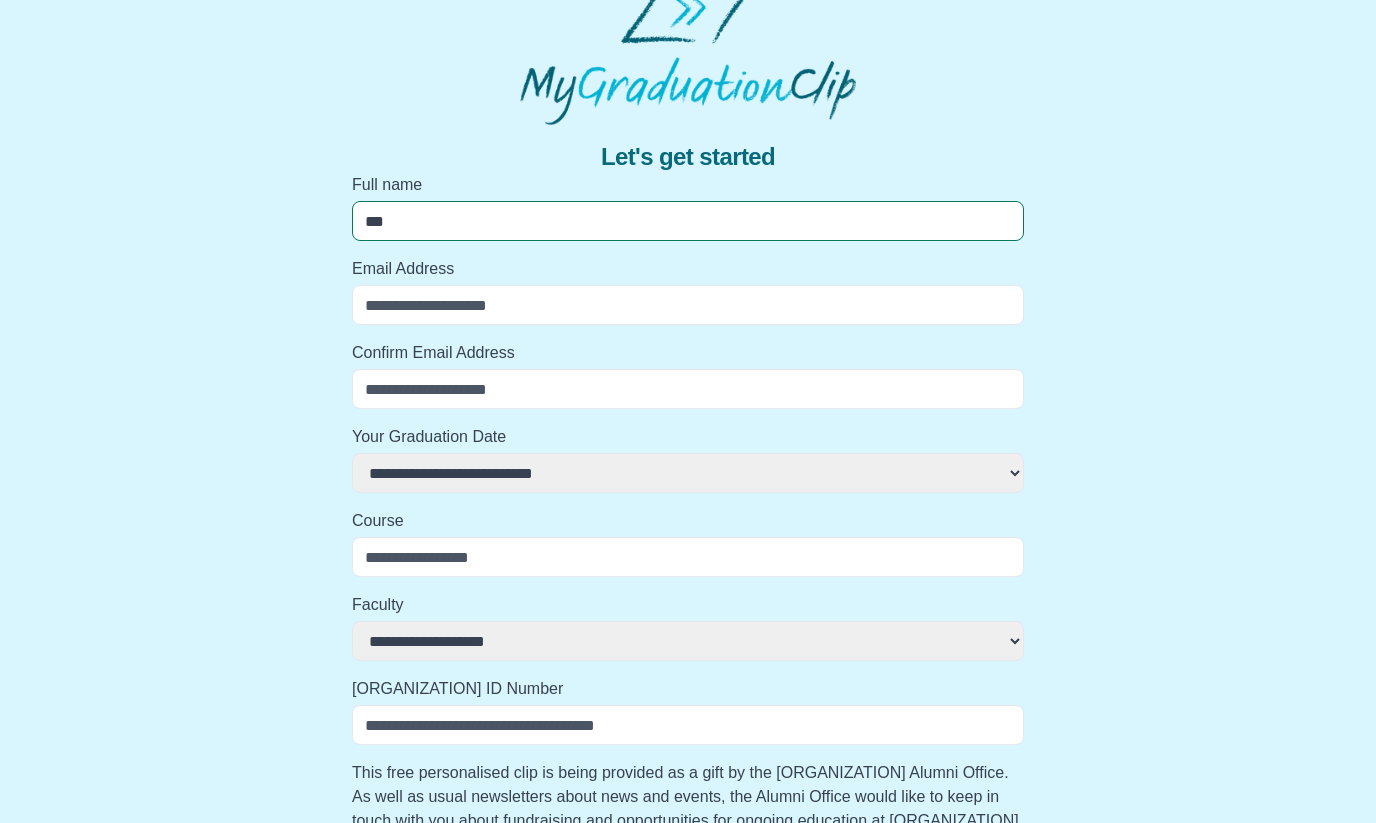 select 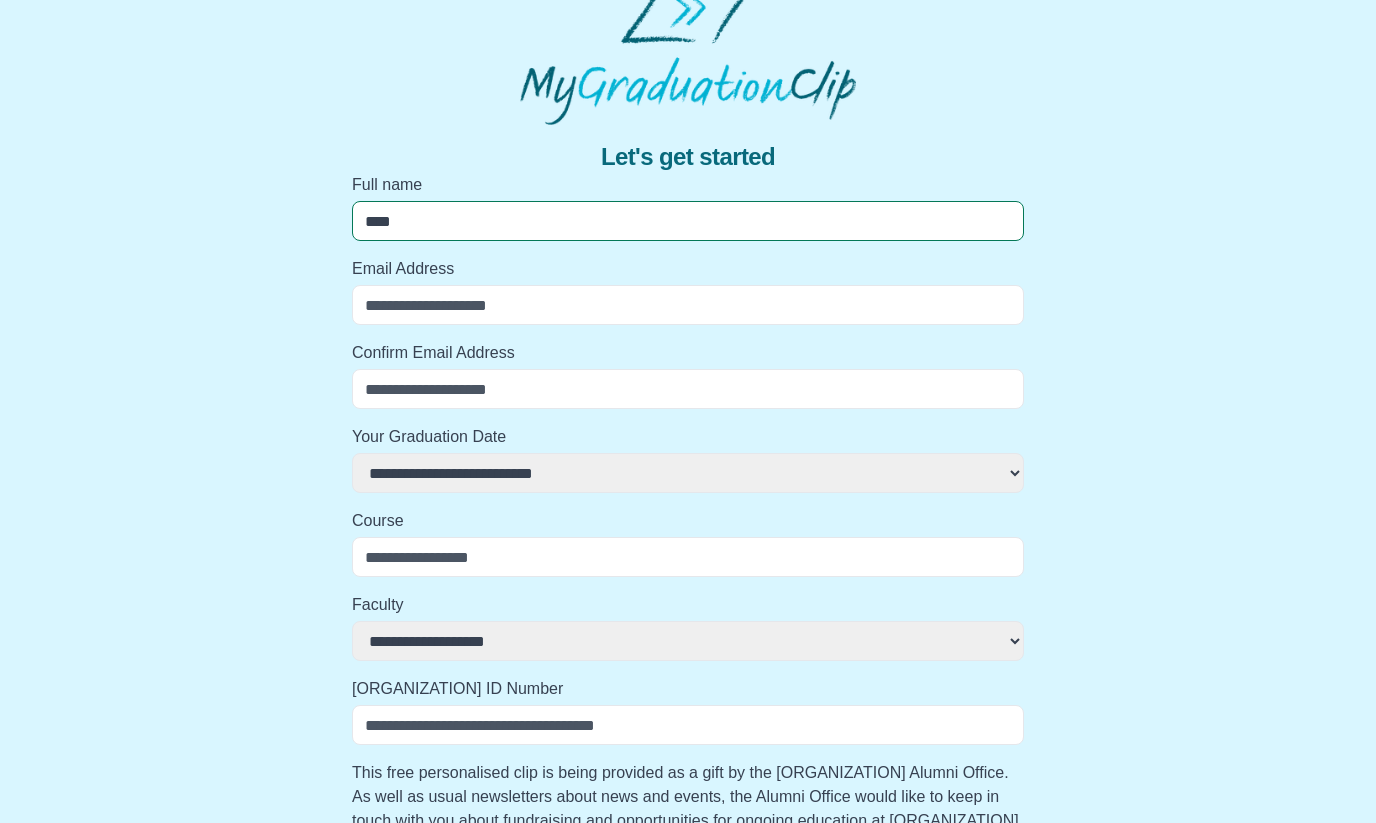 select 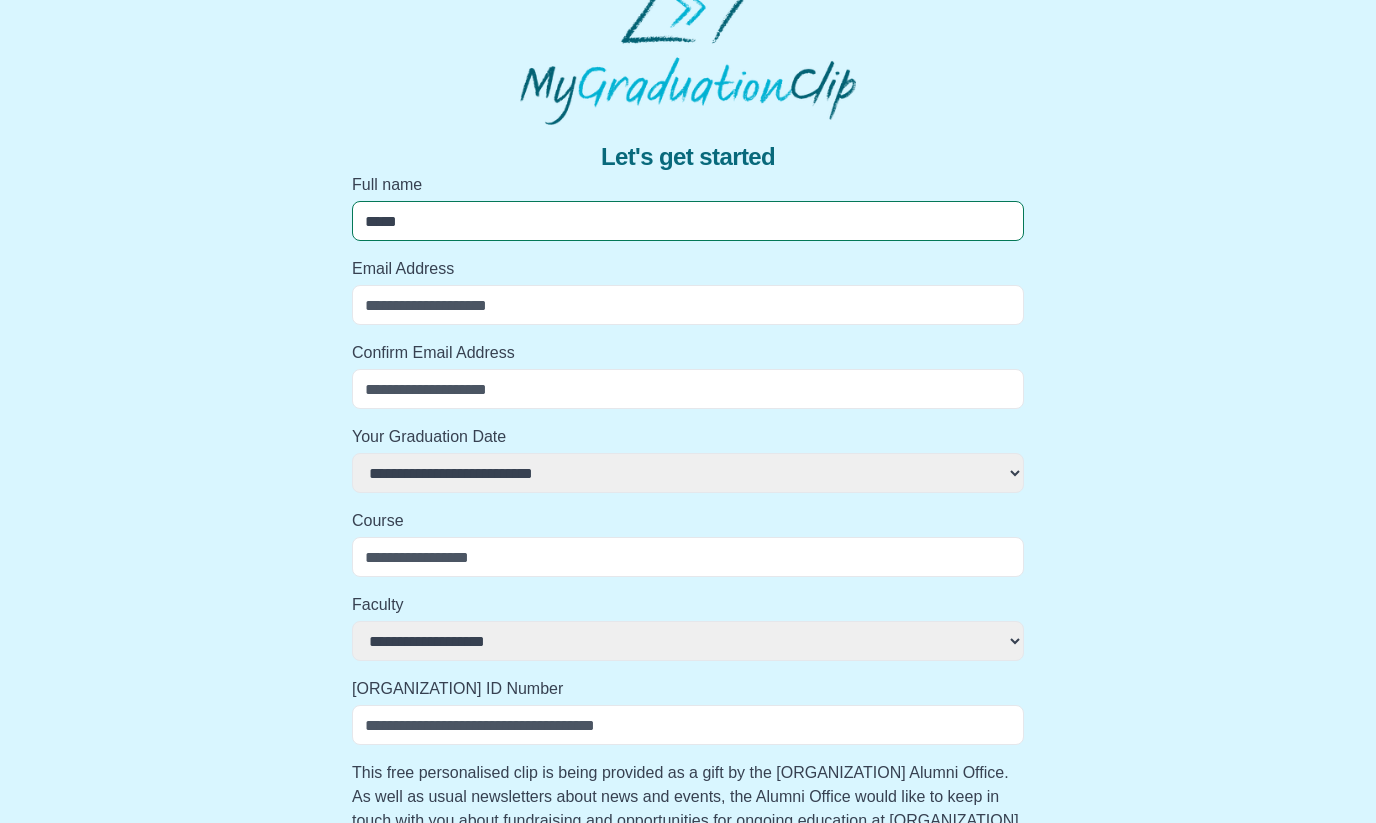 select 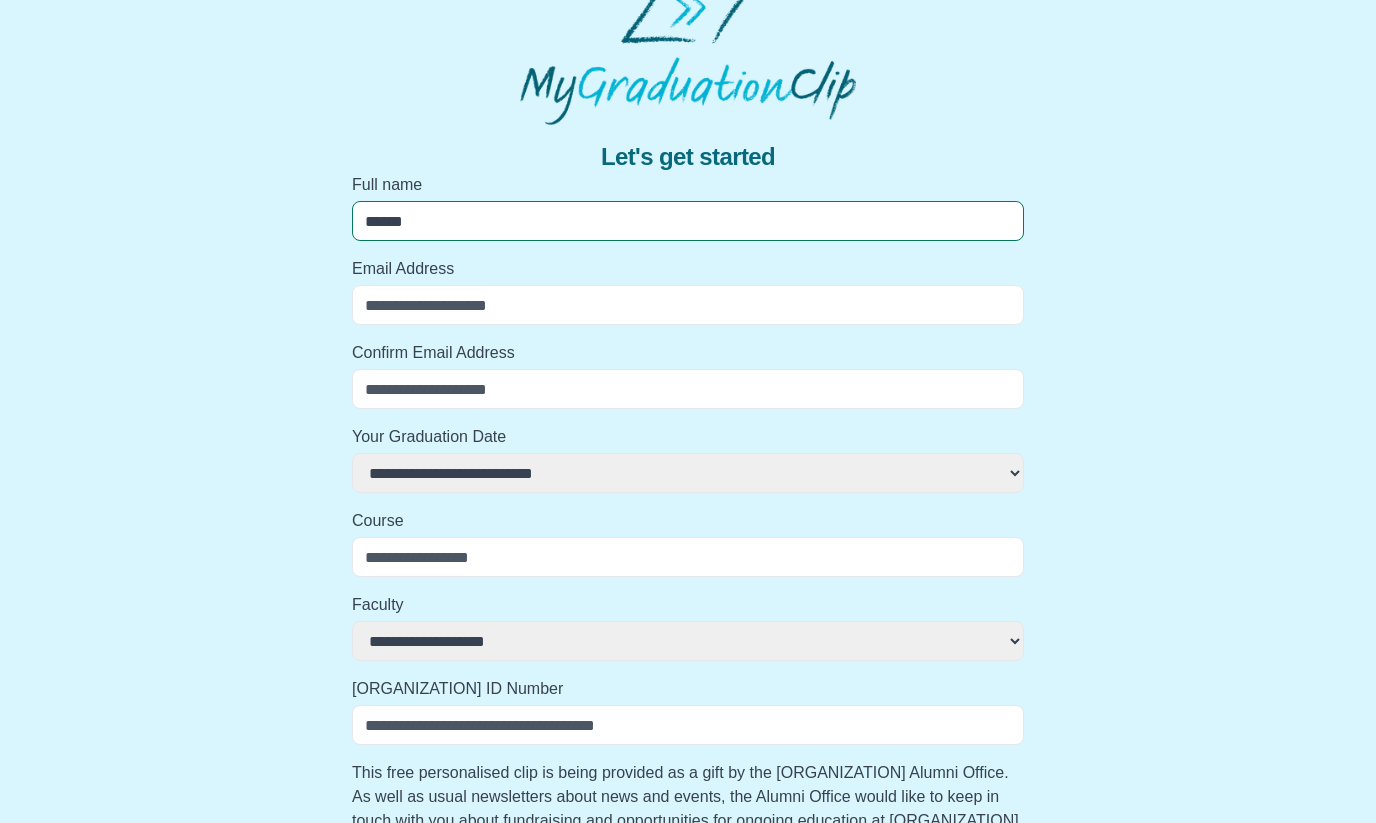 select 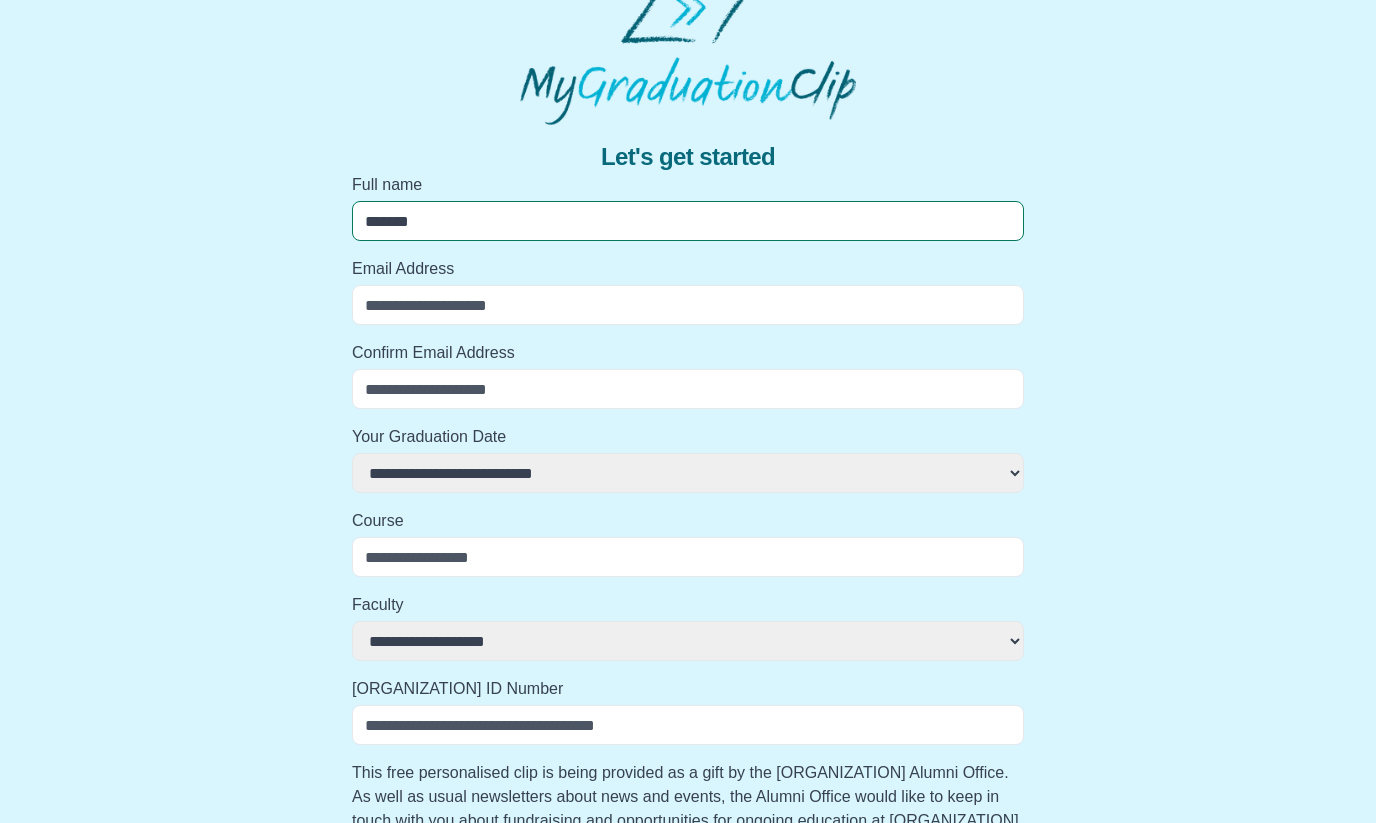 select 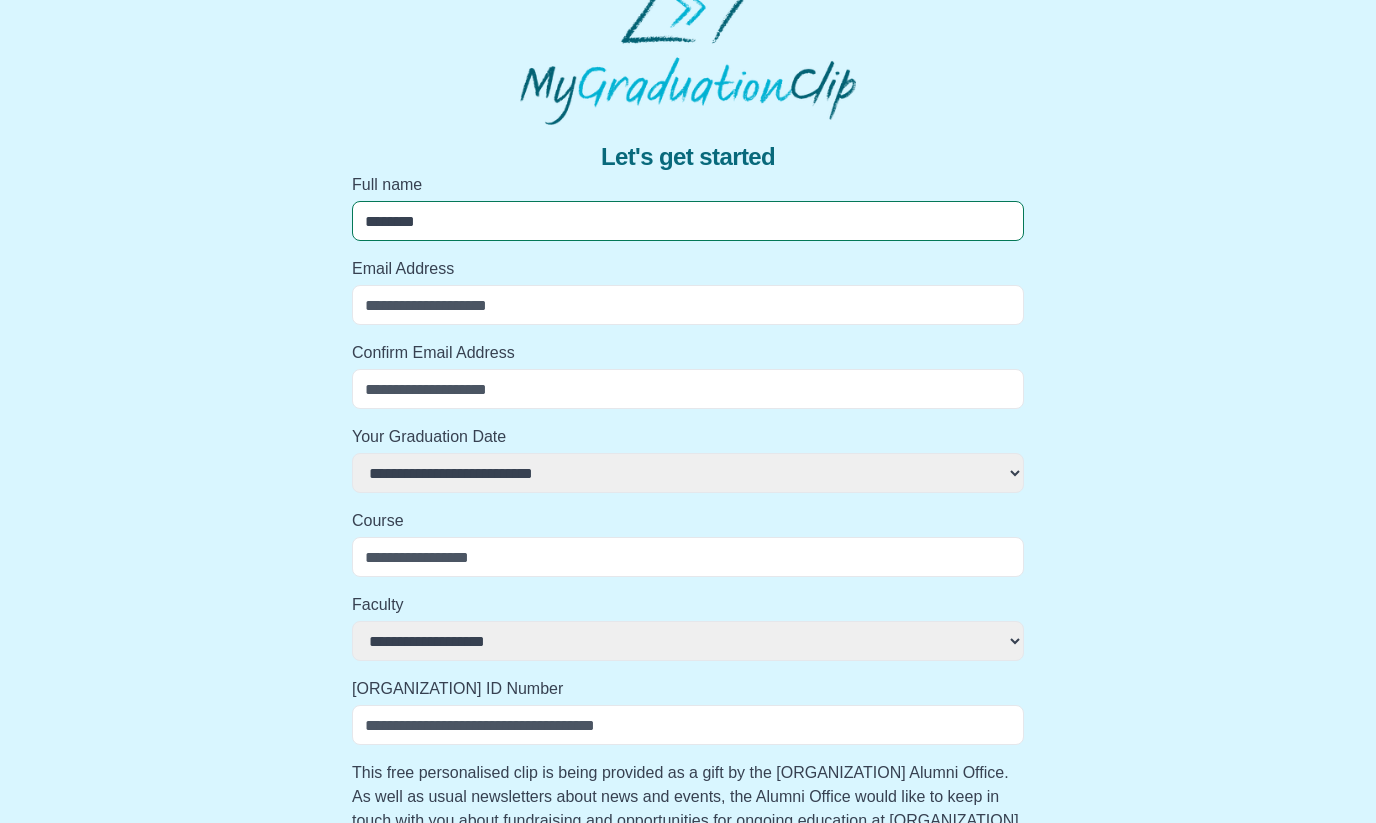 select 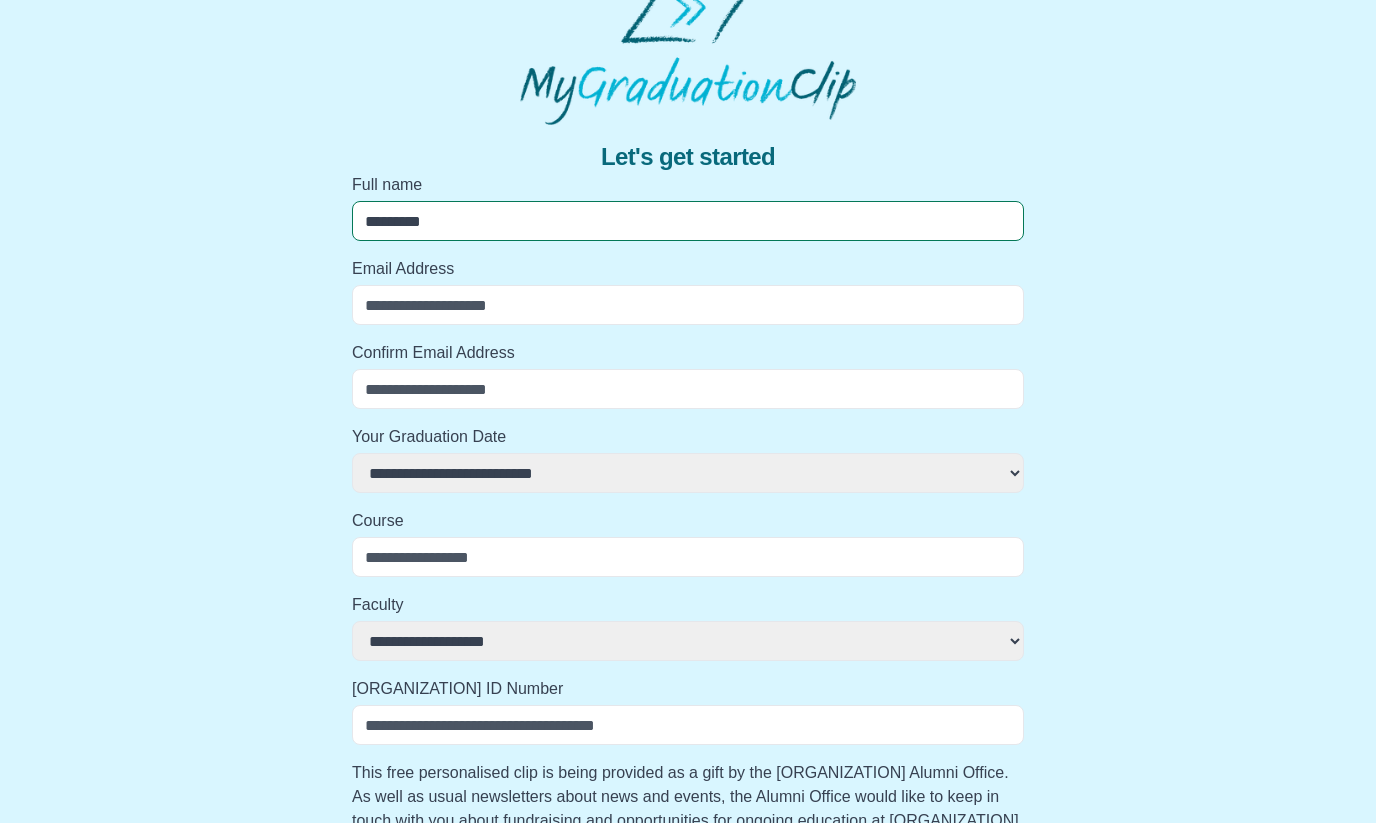 select 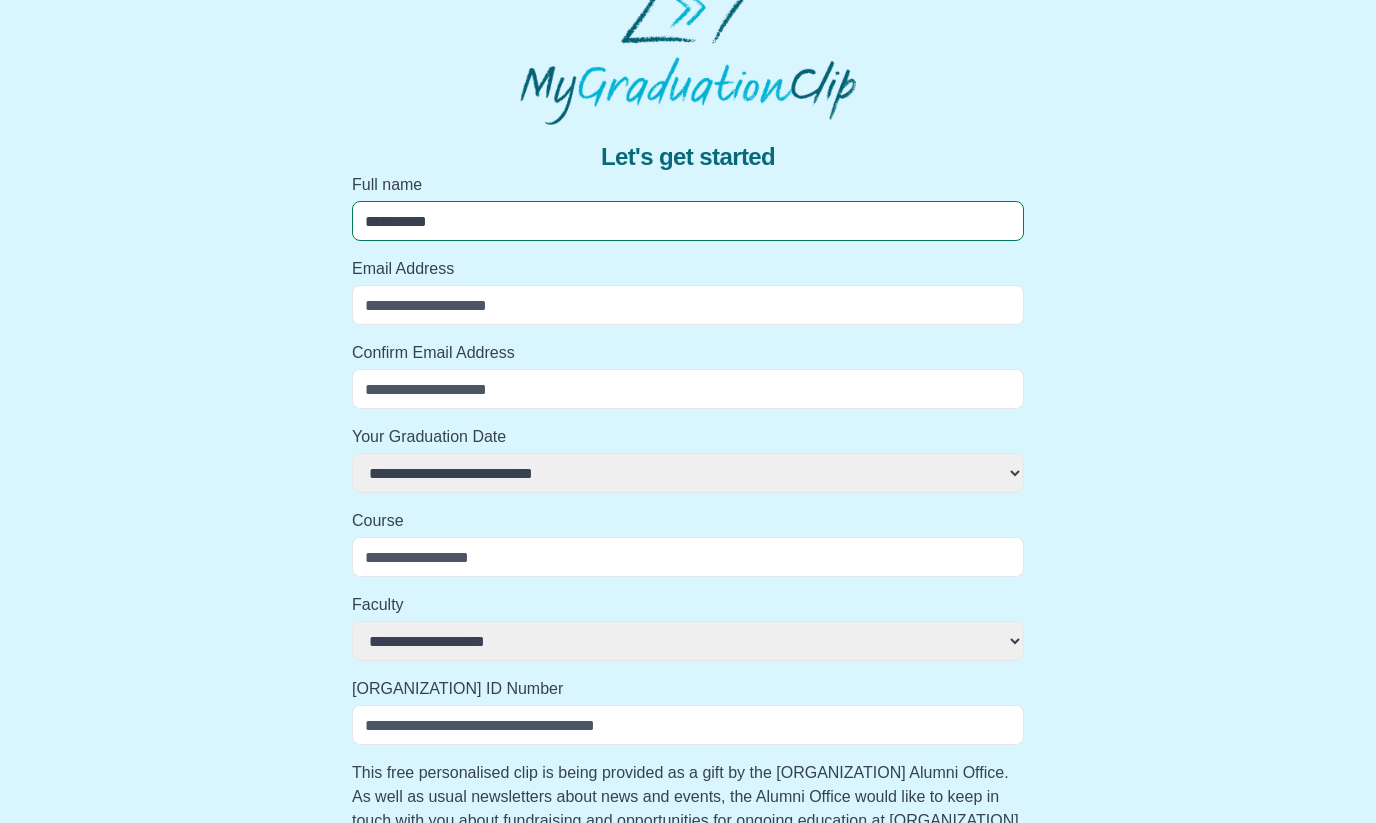 select 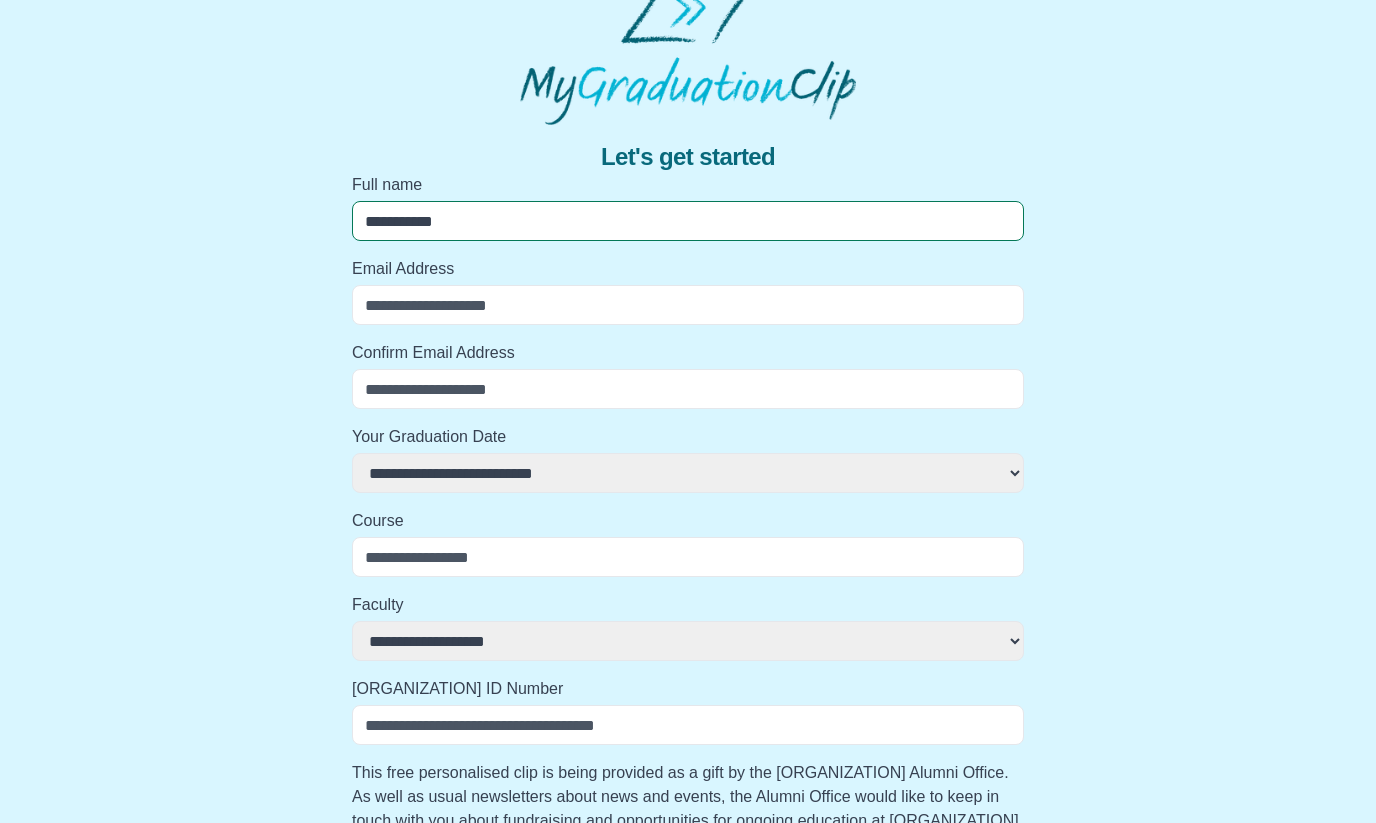 select 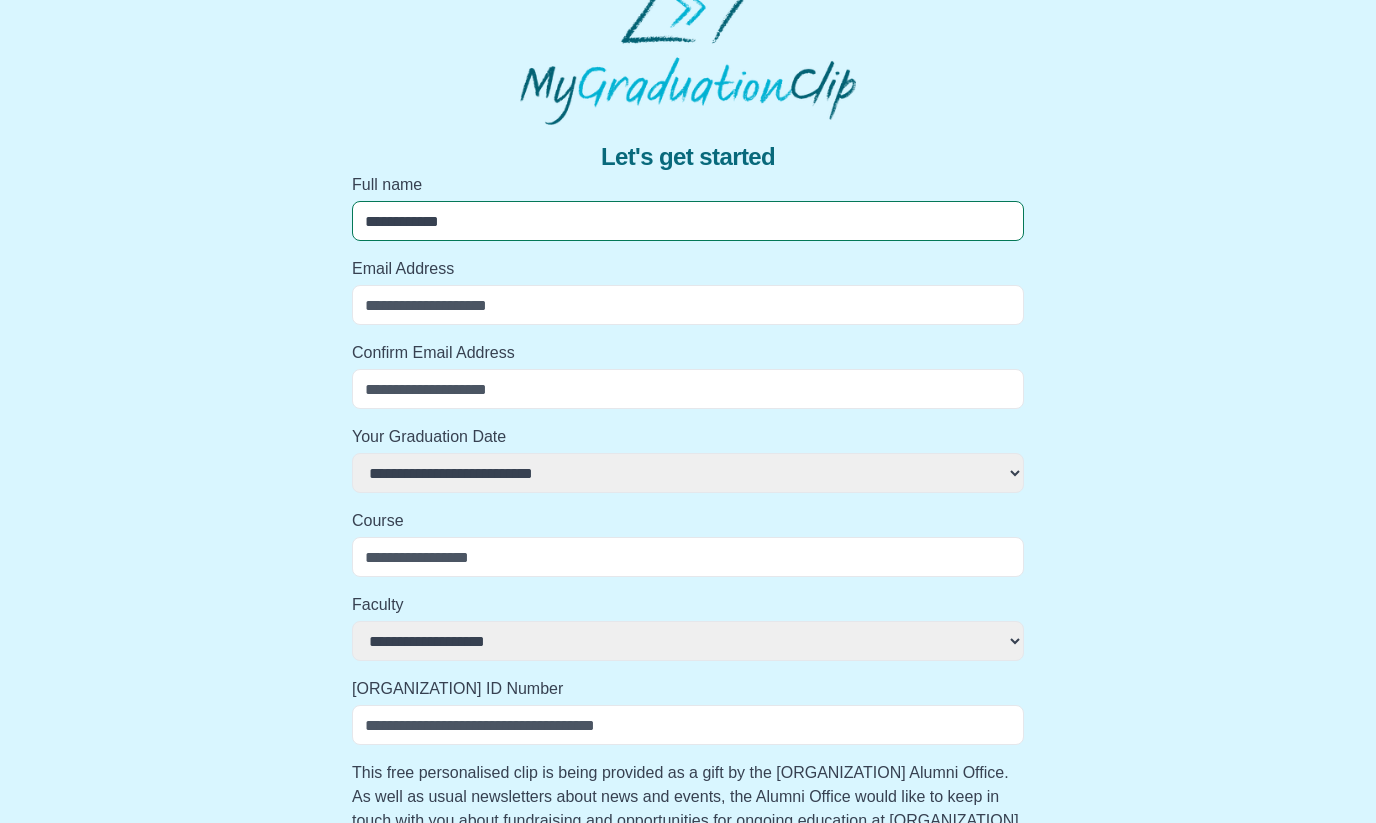 select 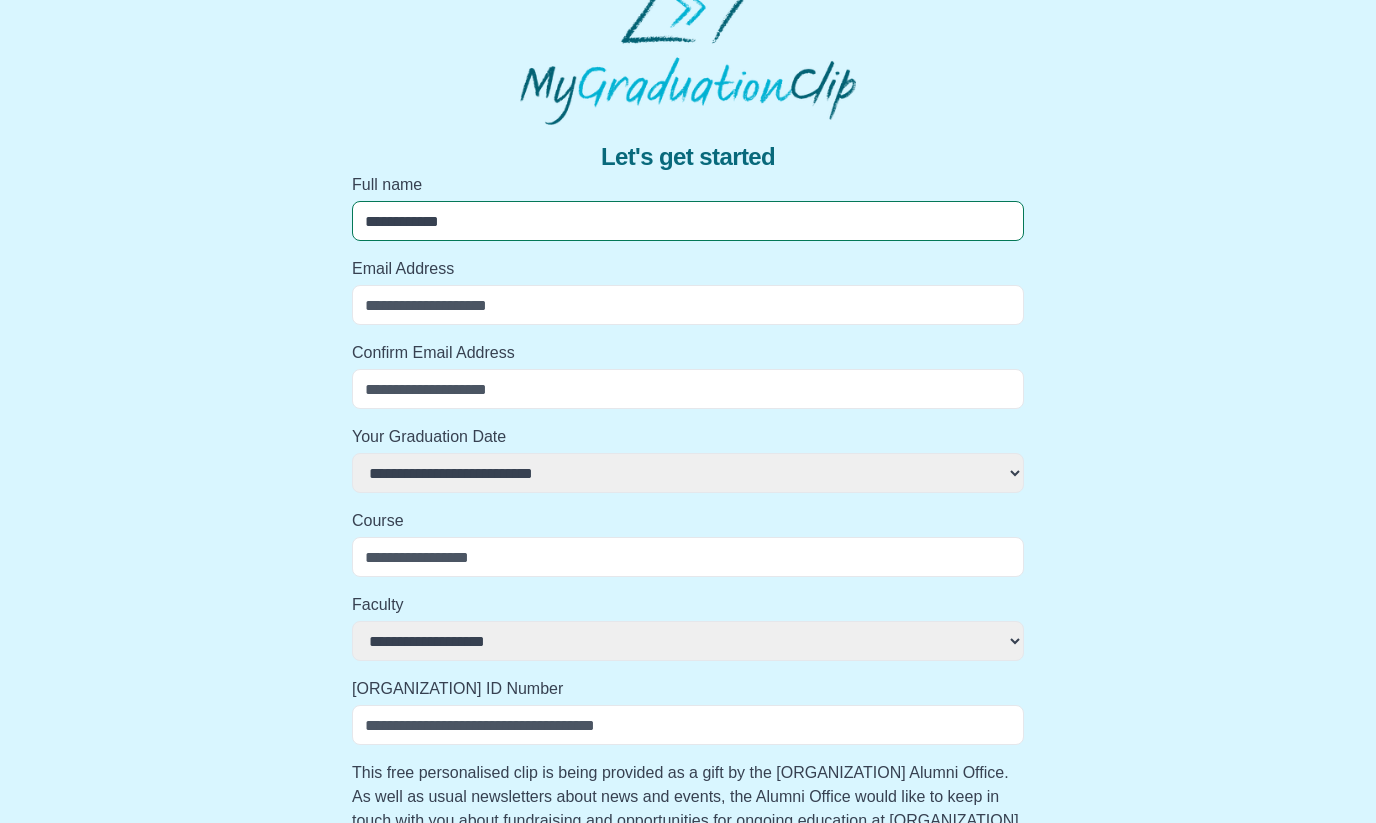 type on "**********" 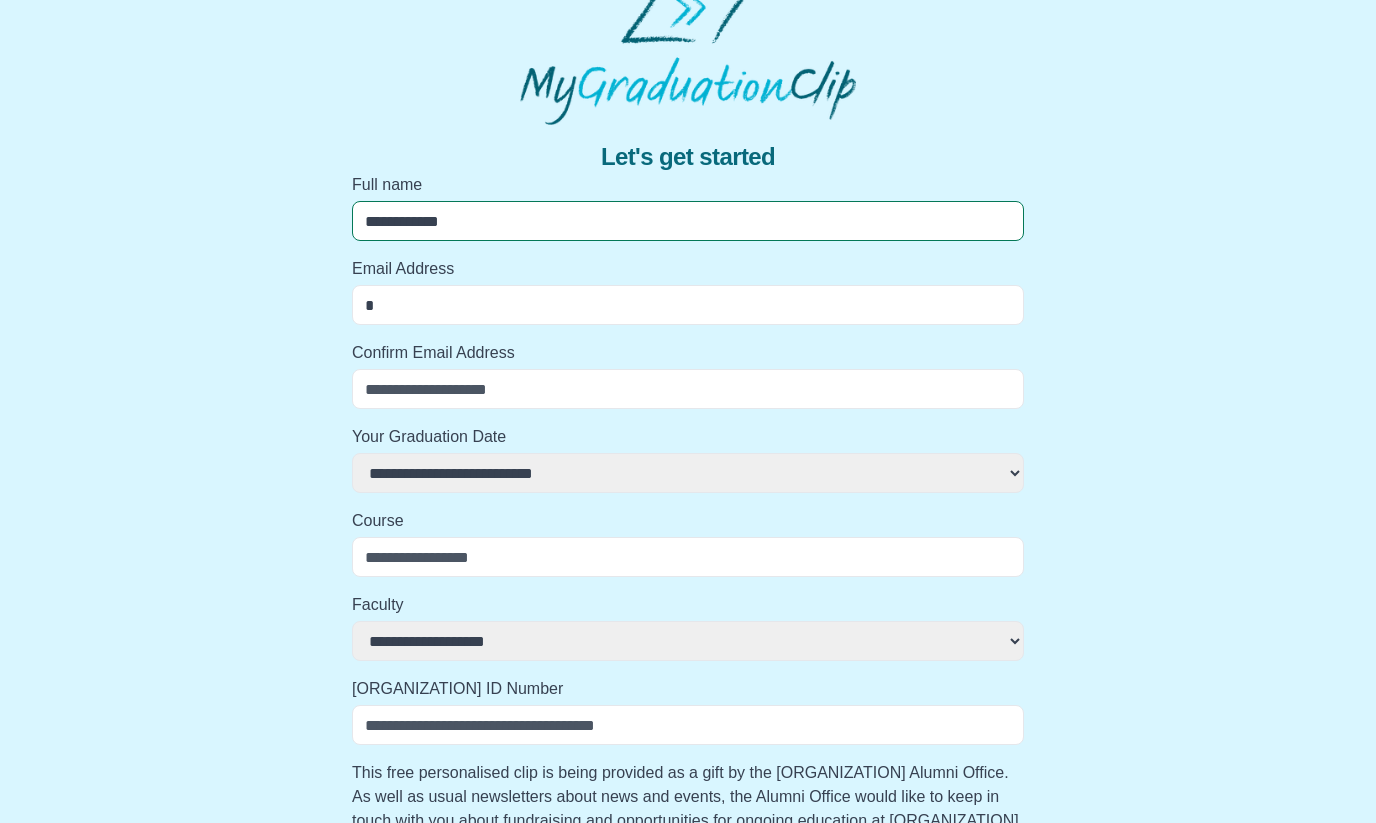 select 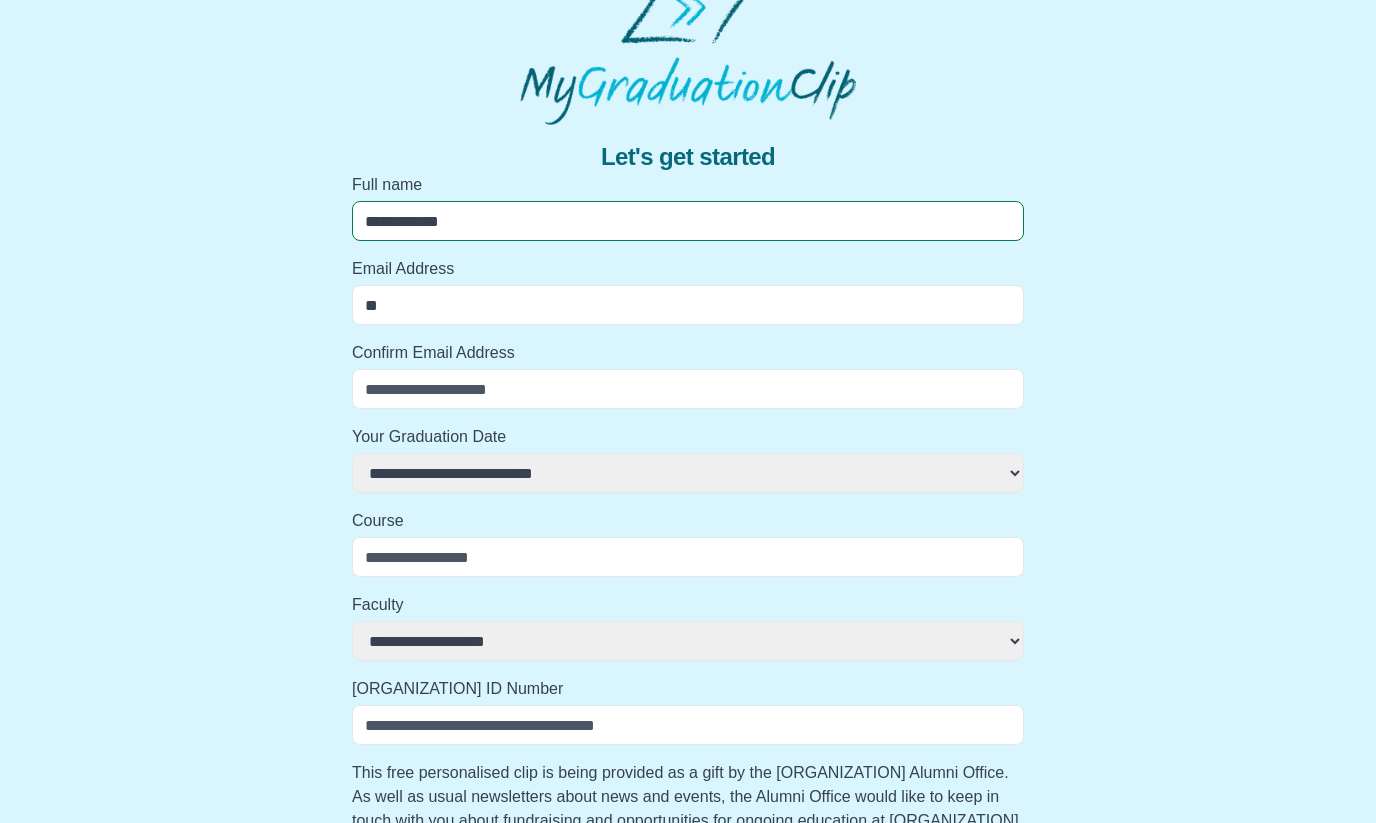 select 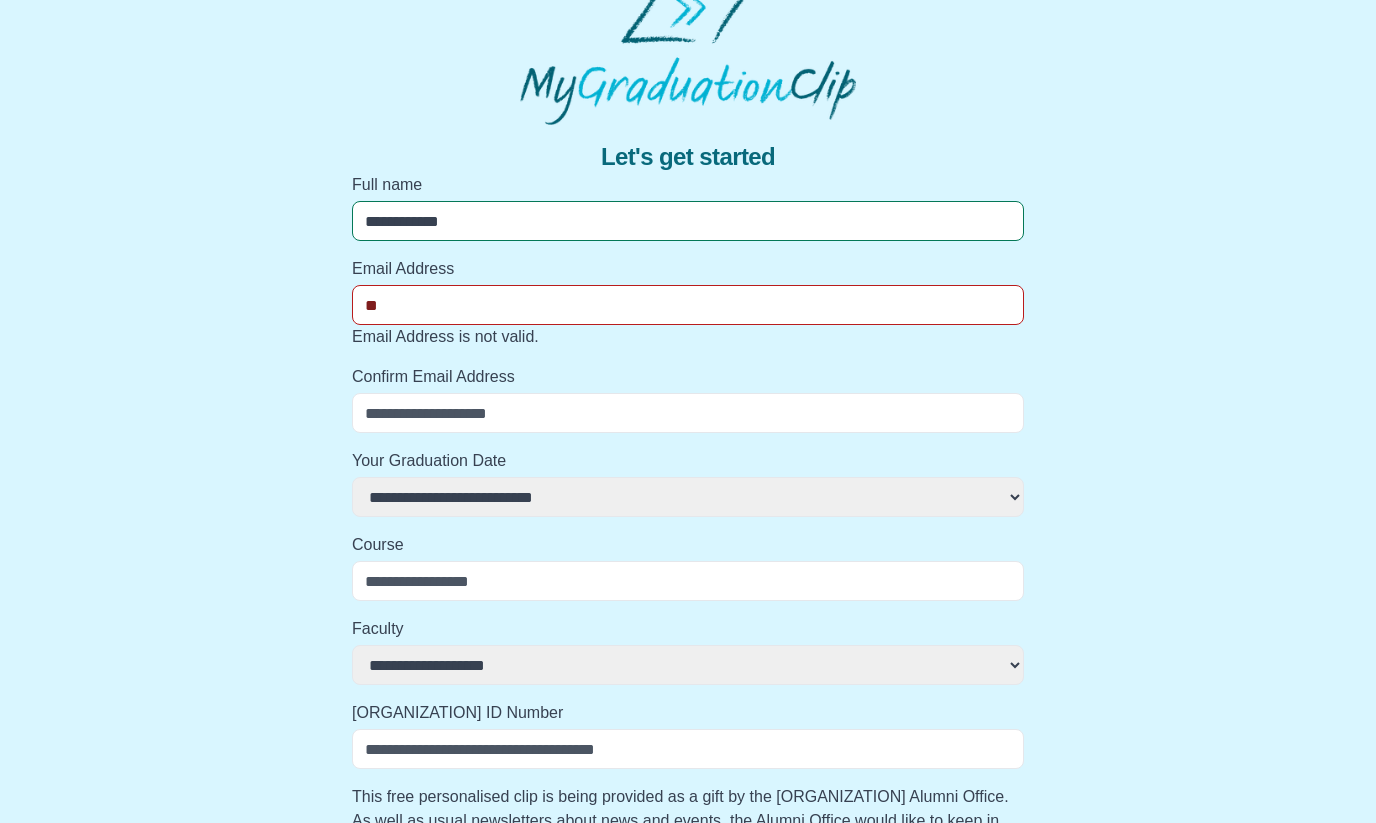 type on "***" 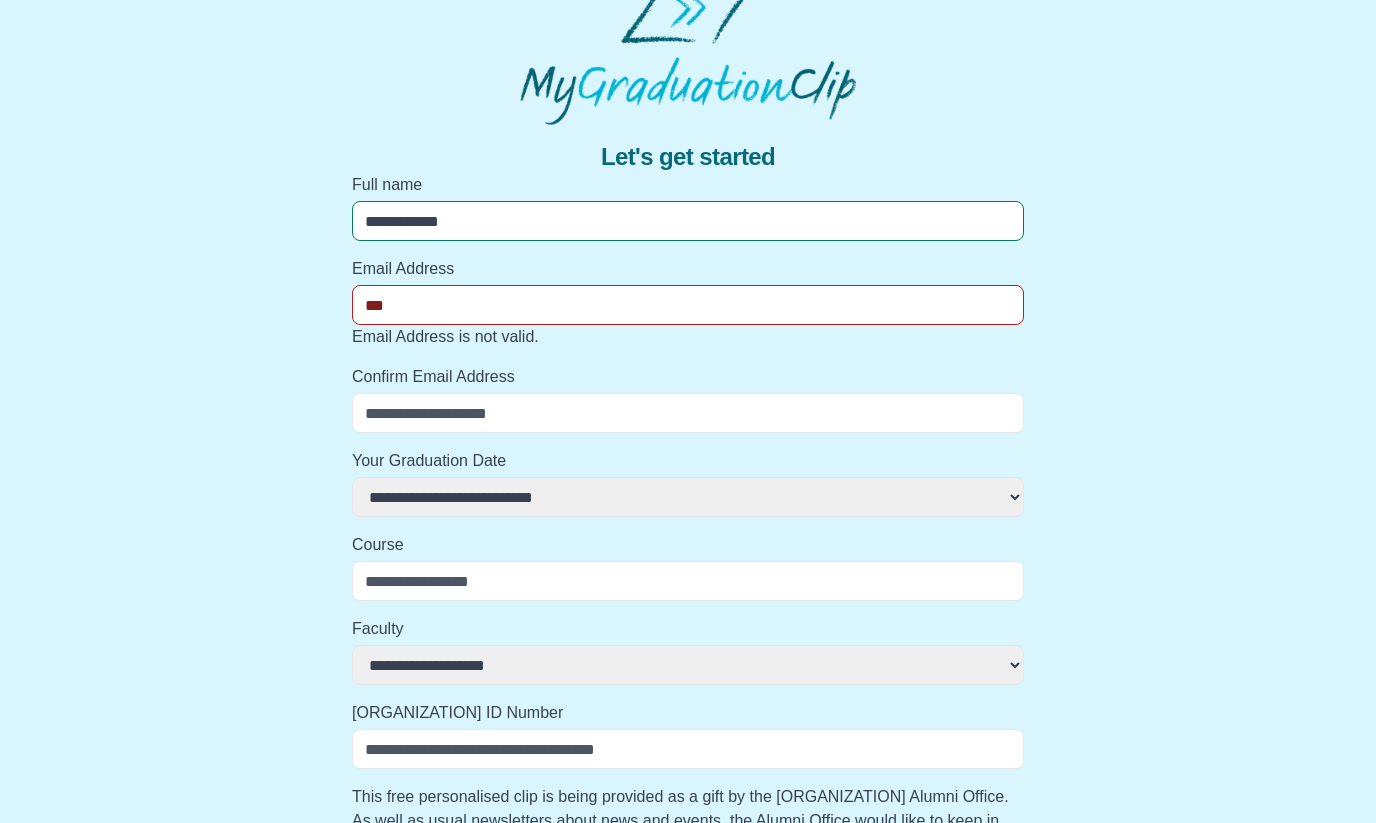 select 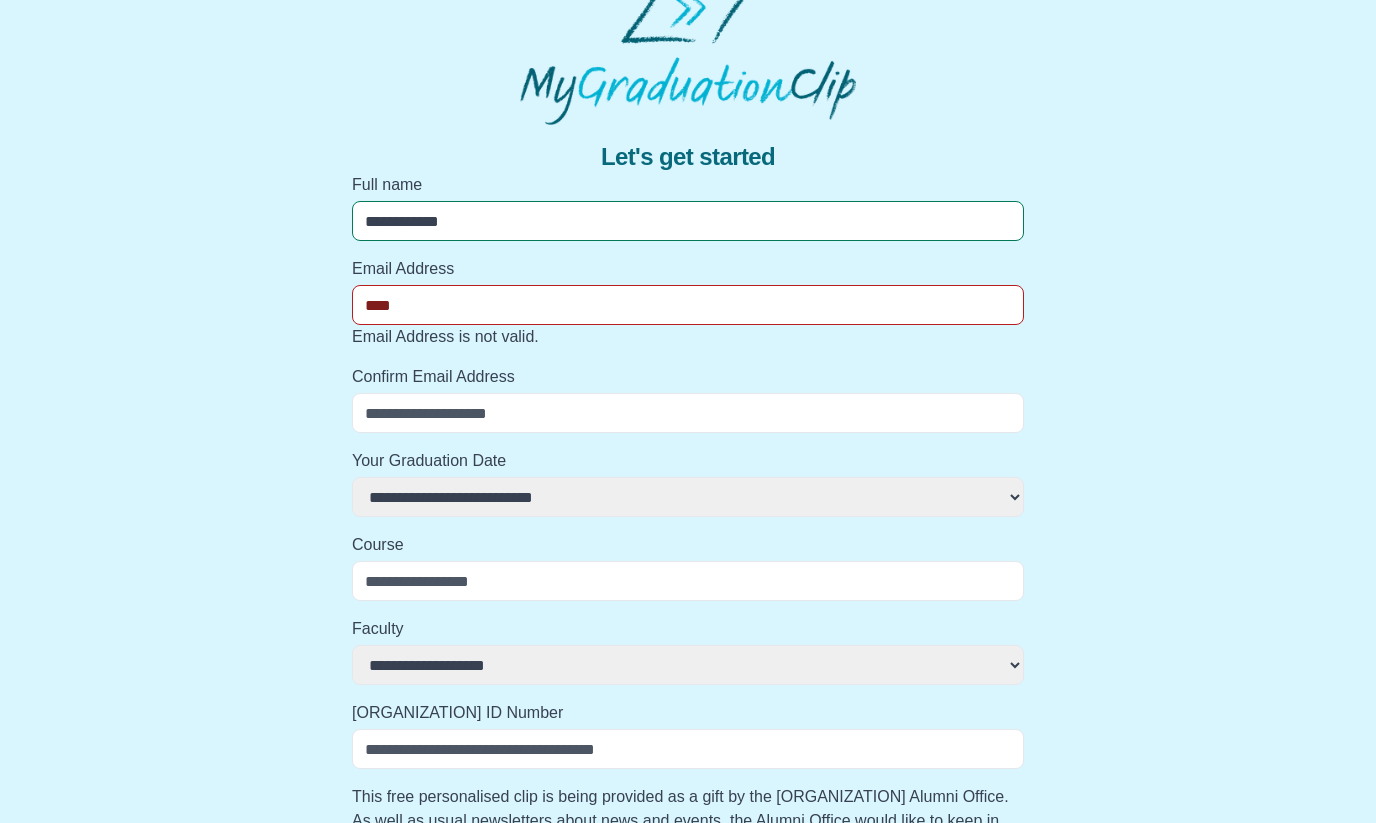 select 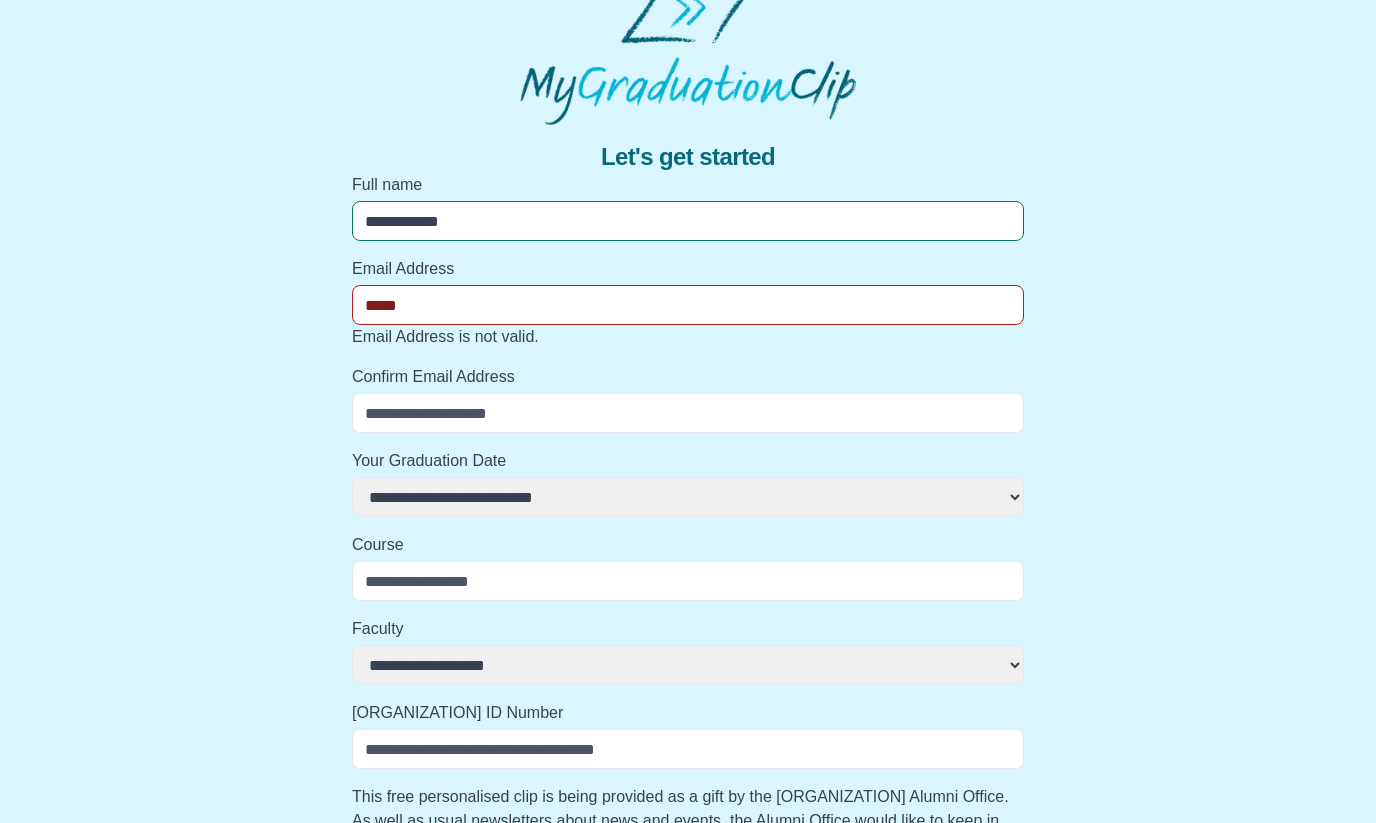 select 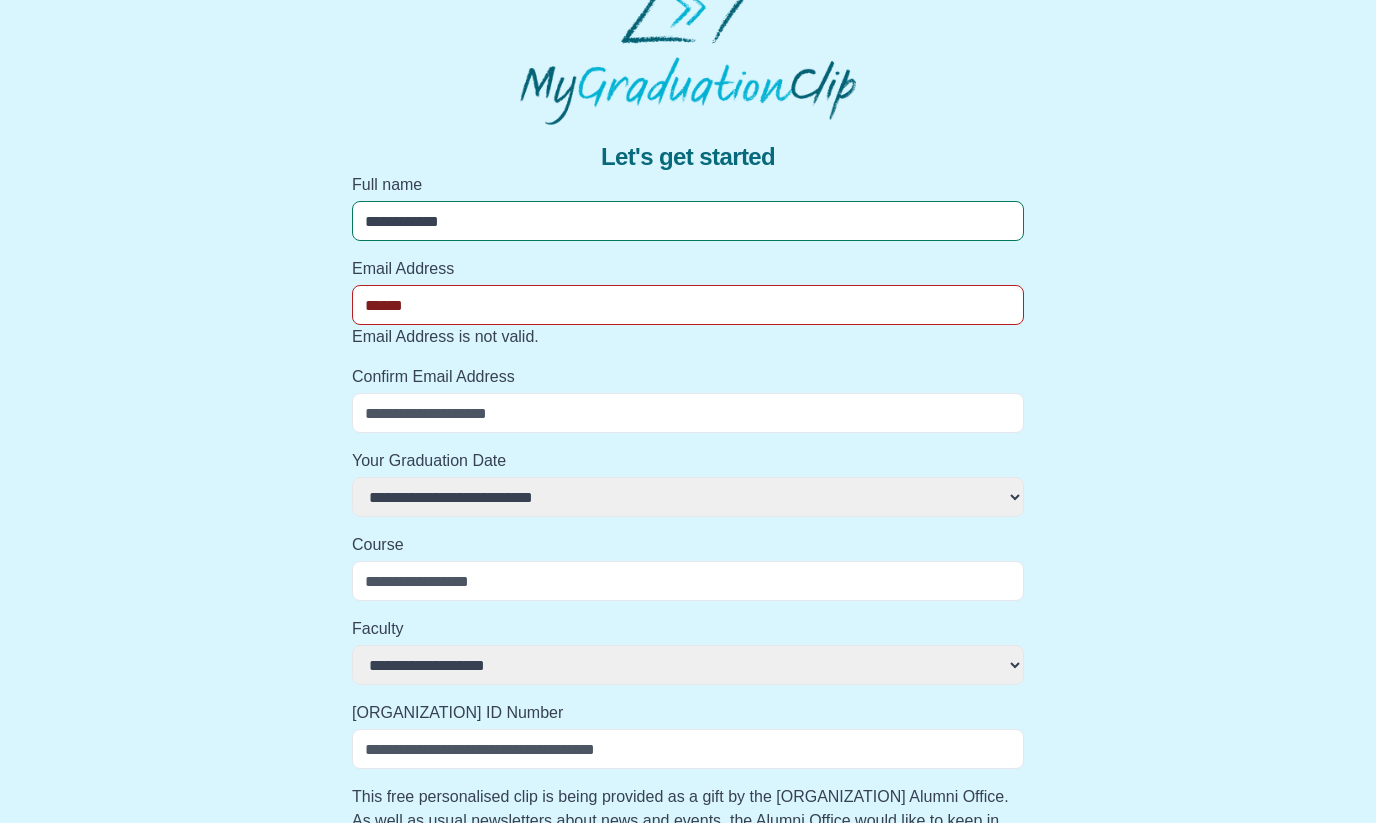 select 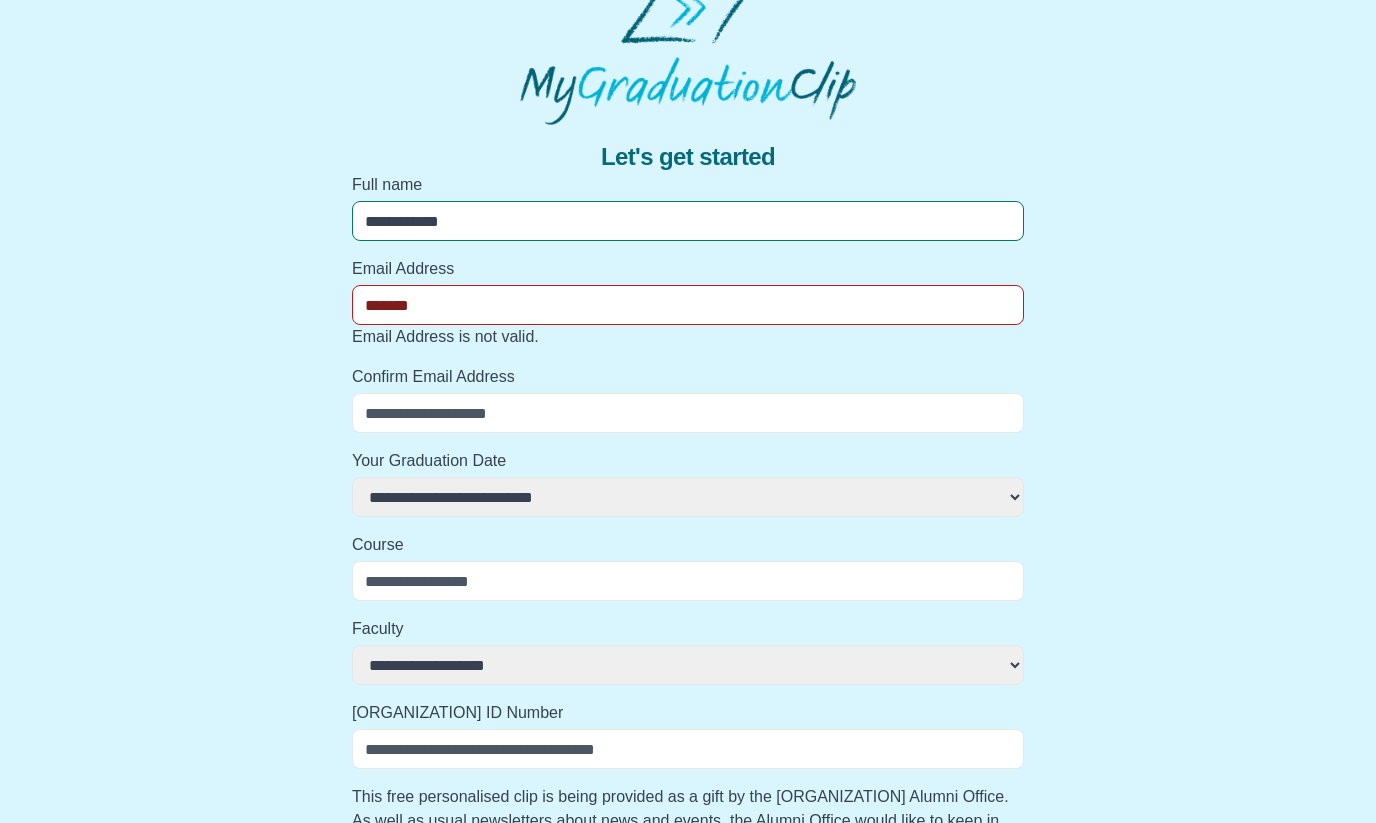 select 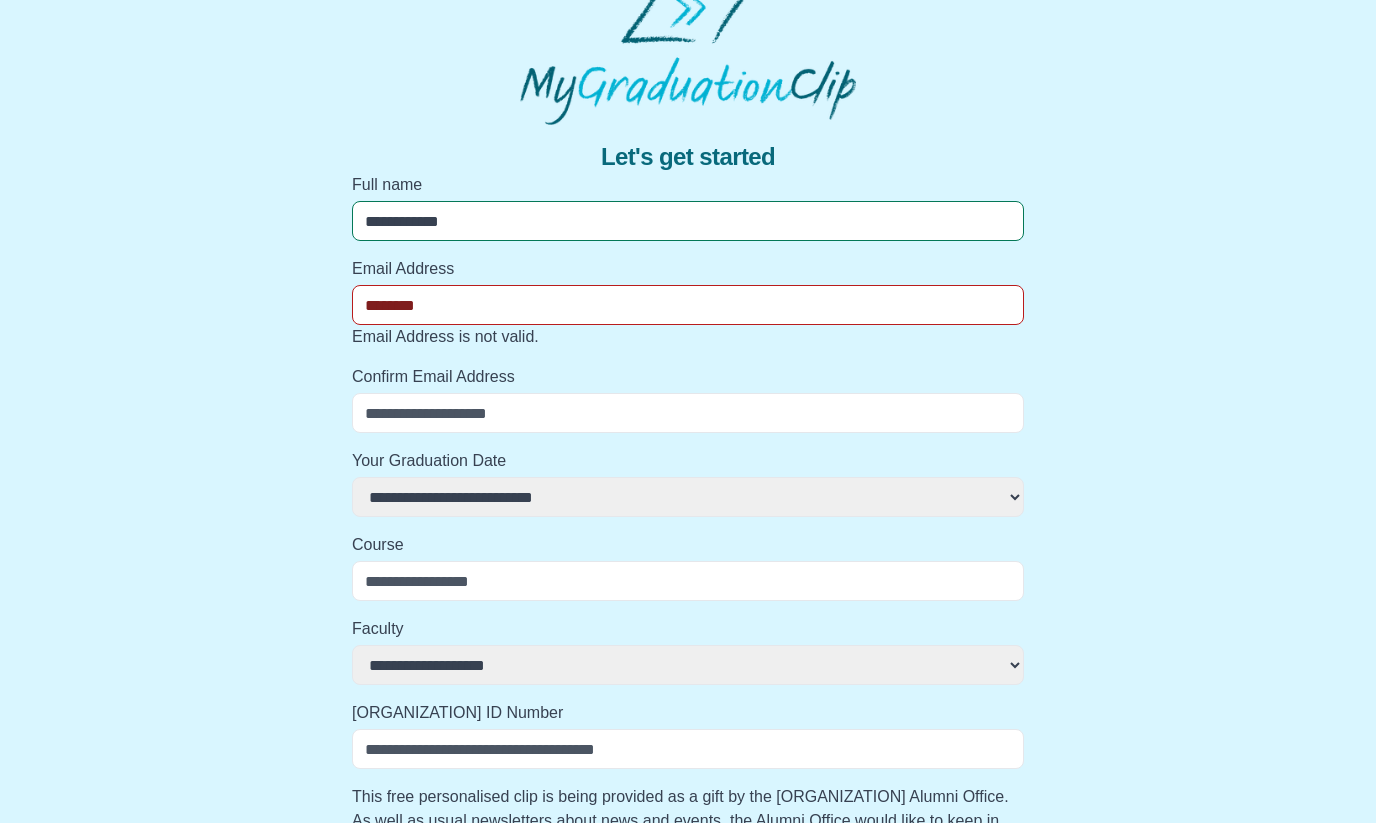 select 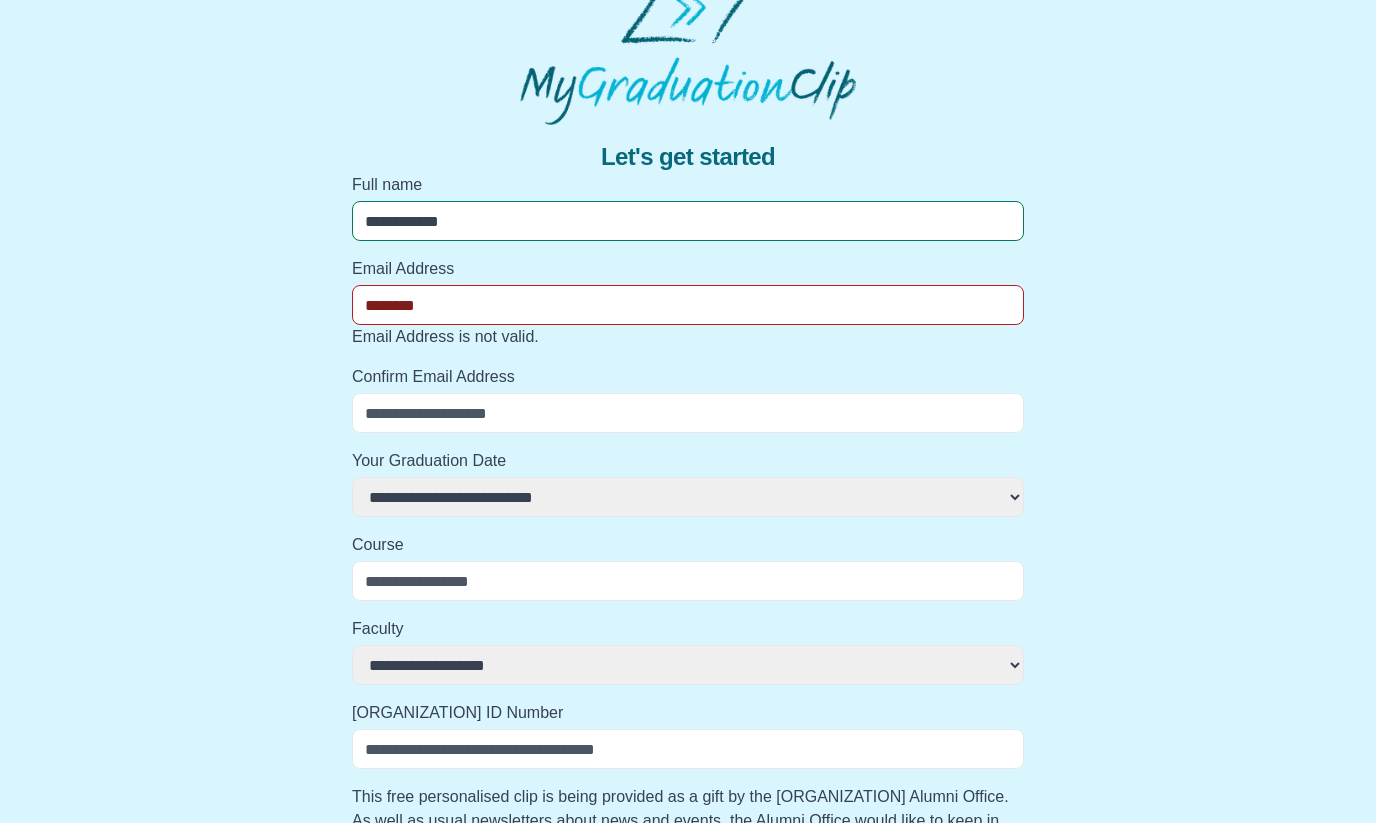 type on "*********" 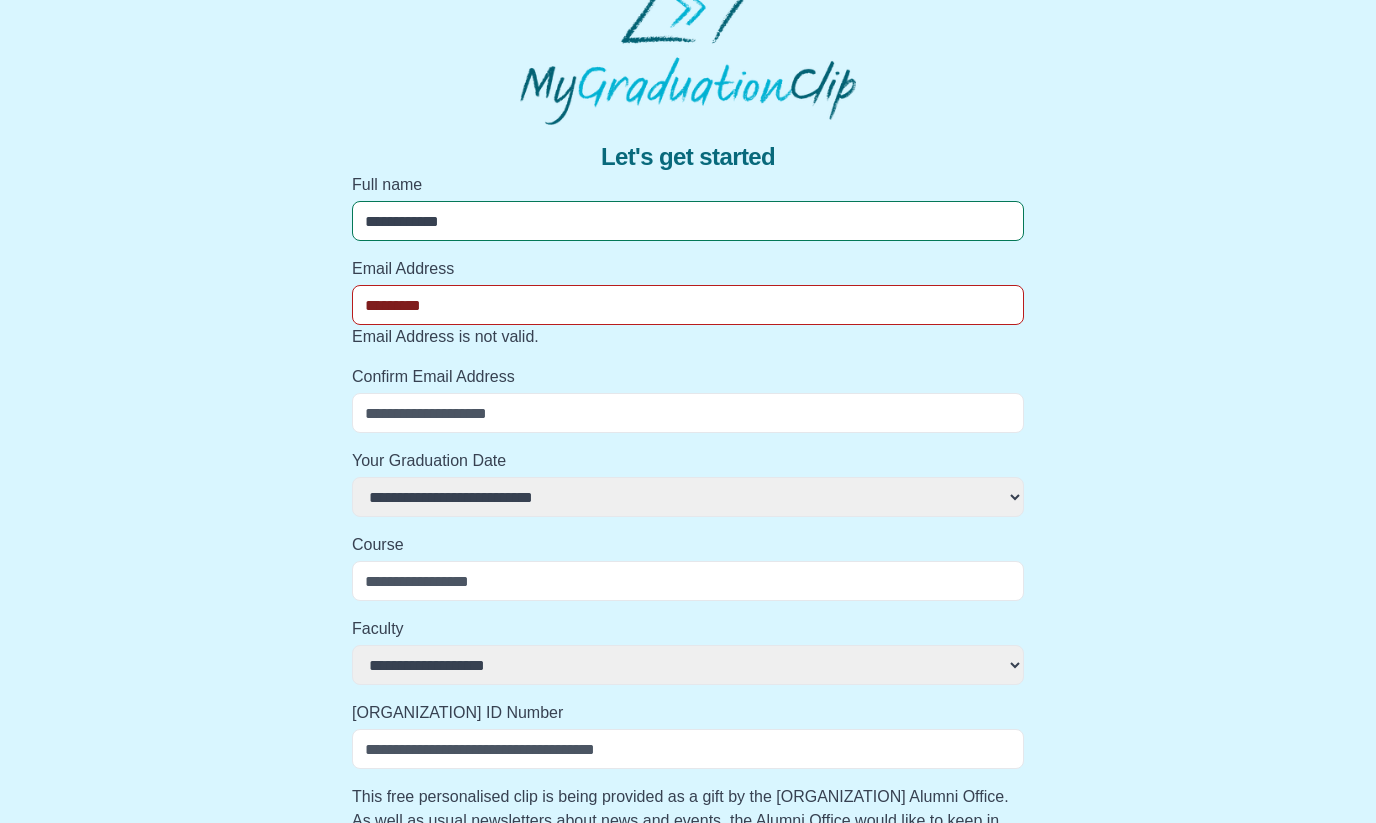select 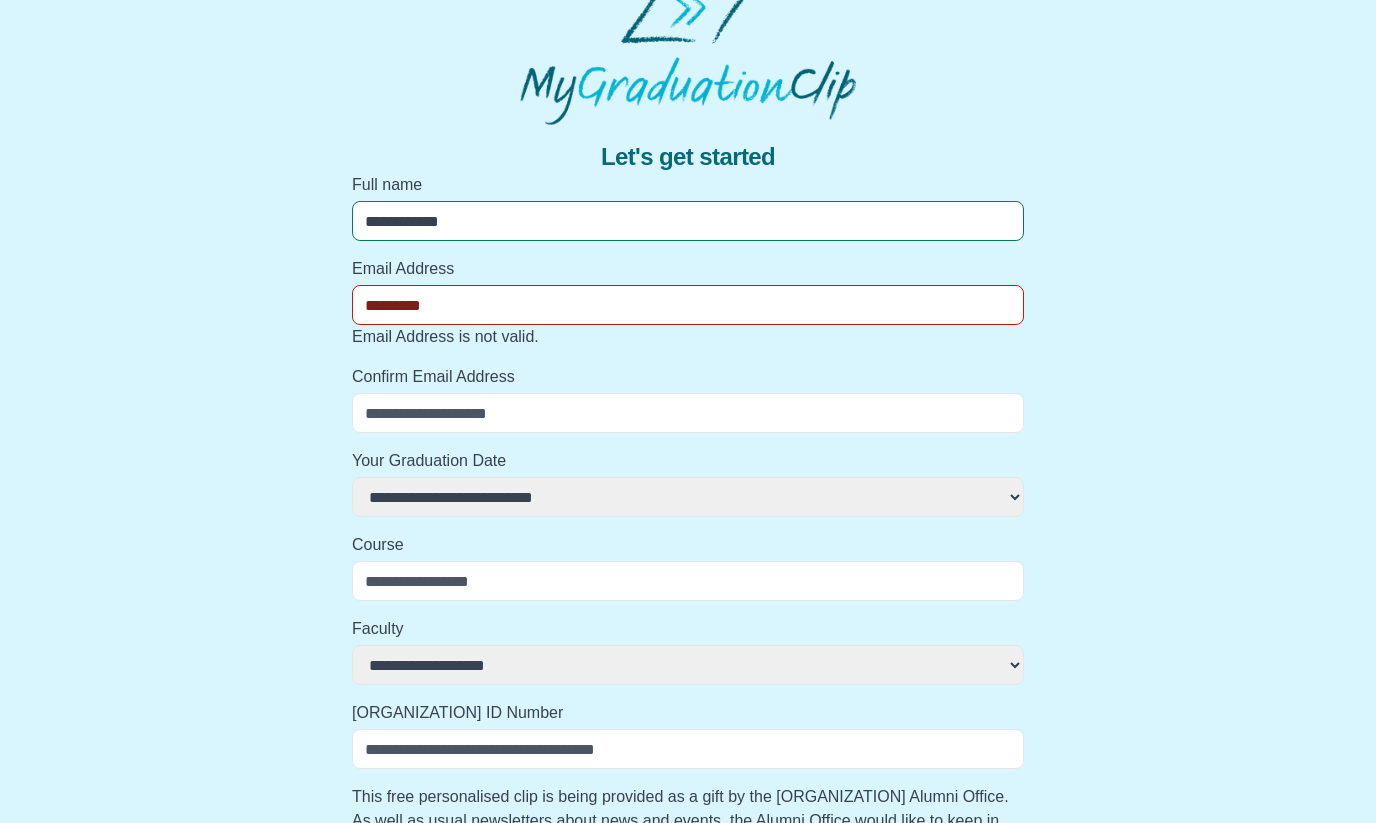 type on "**********" 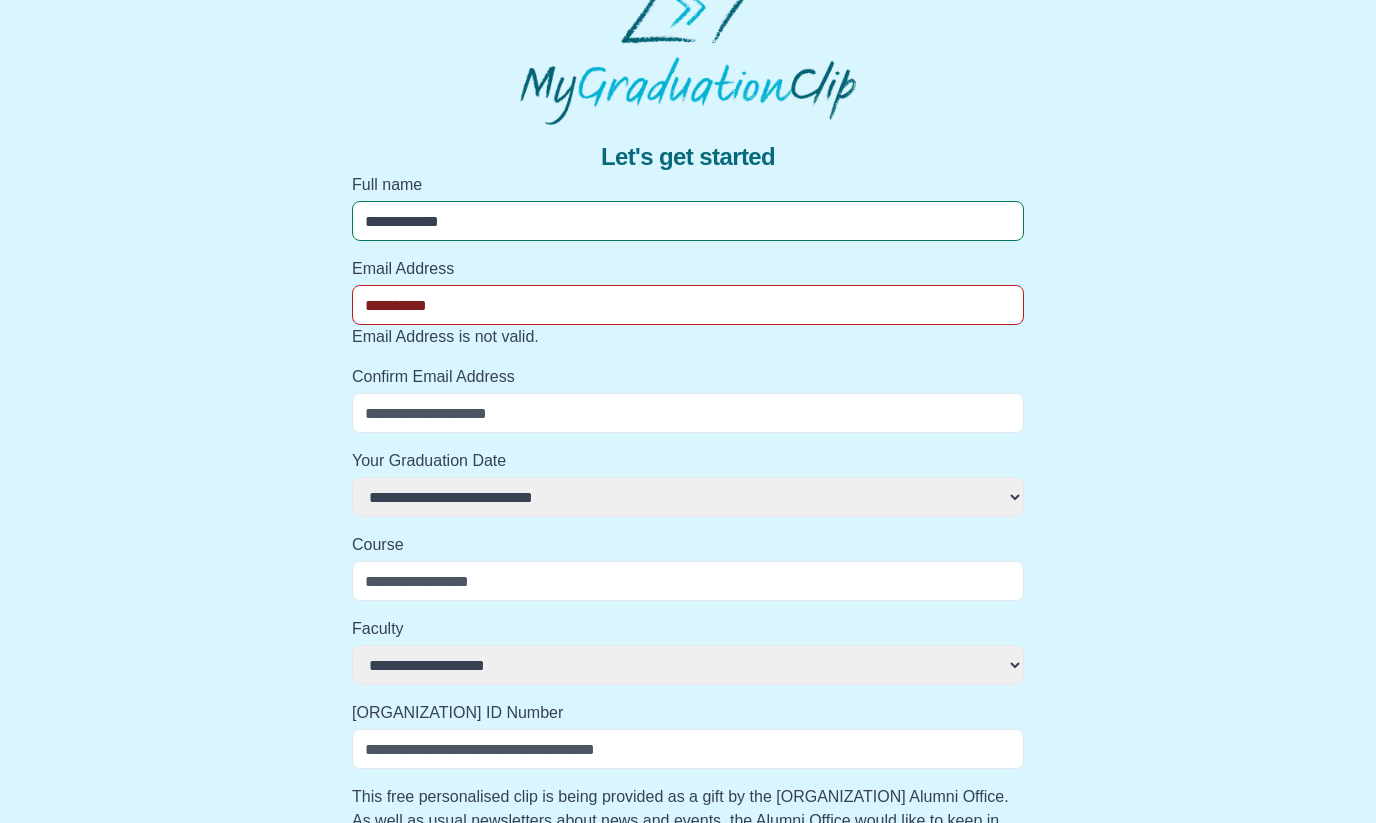 select 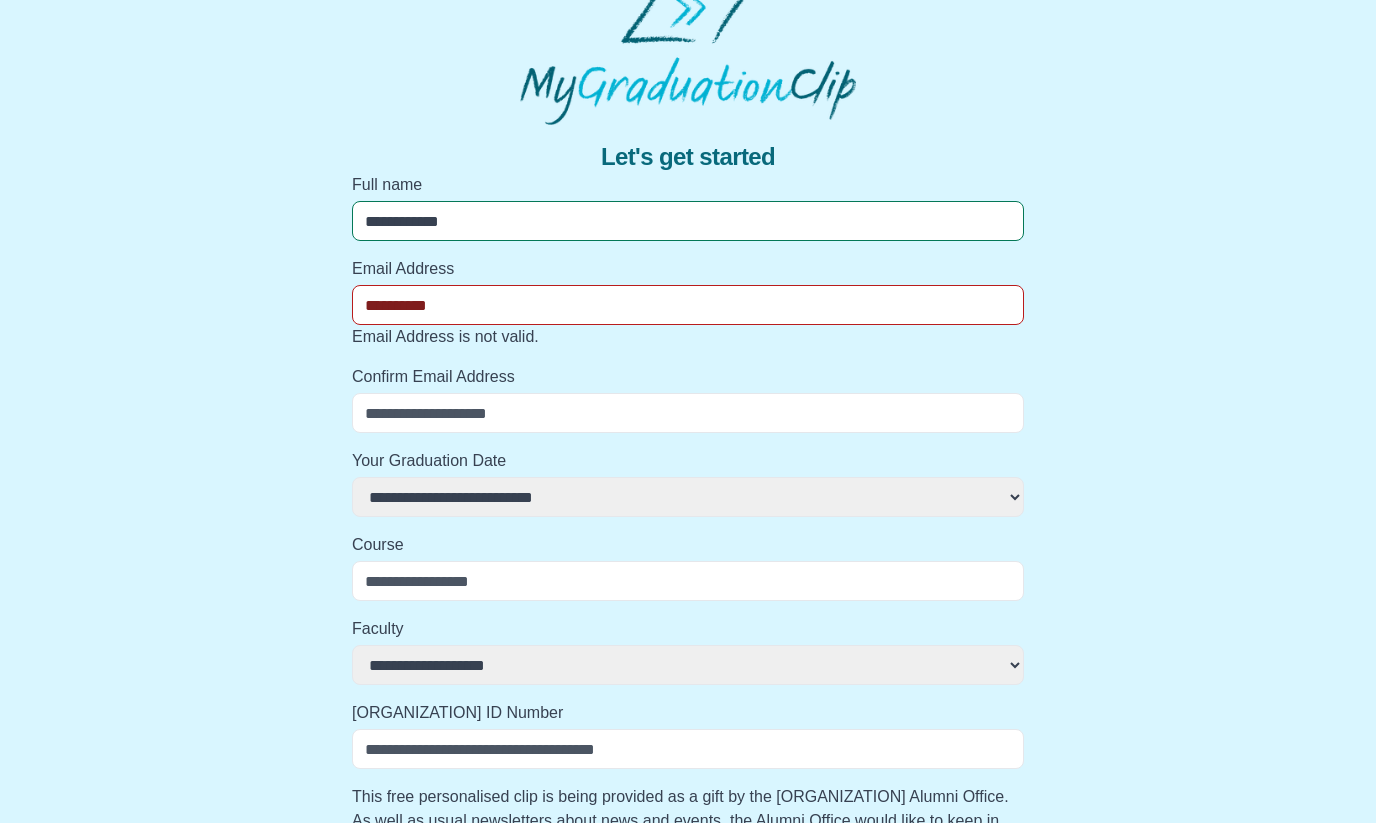 type on "**********" 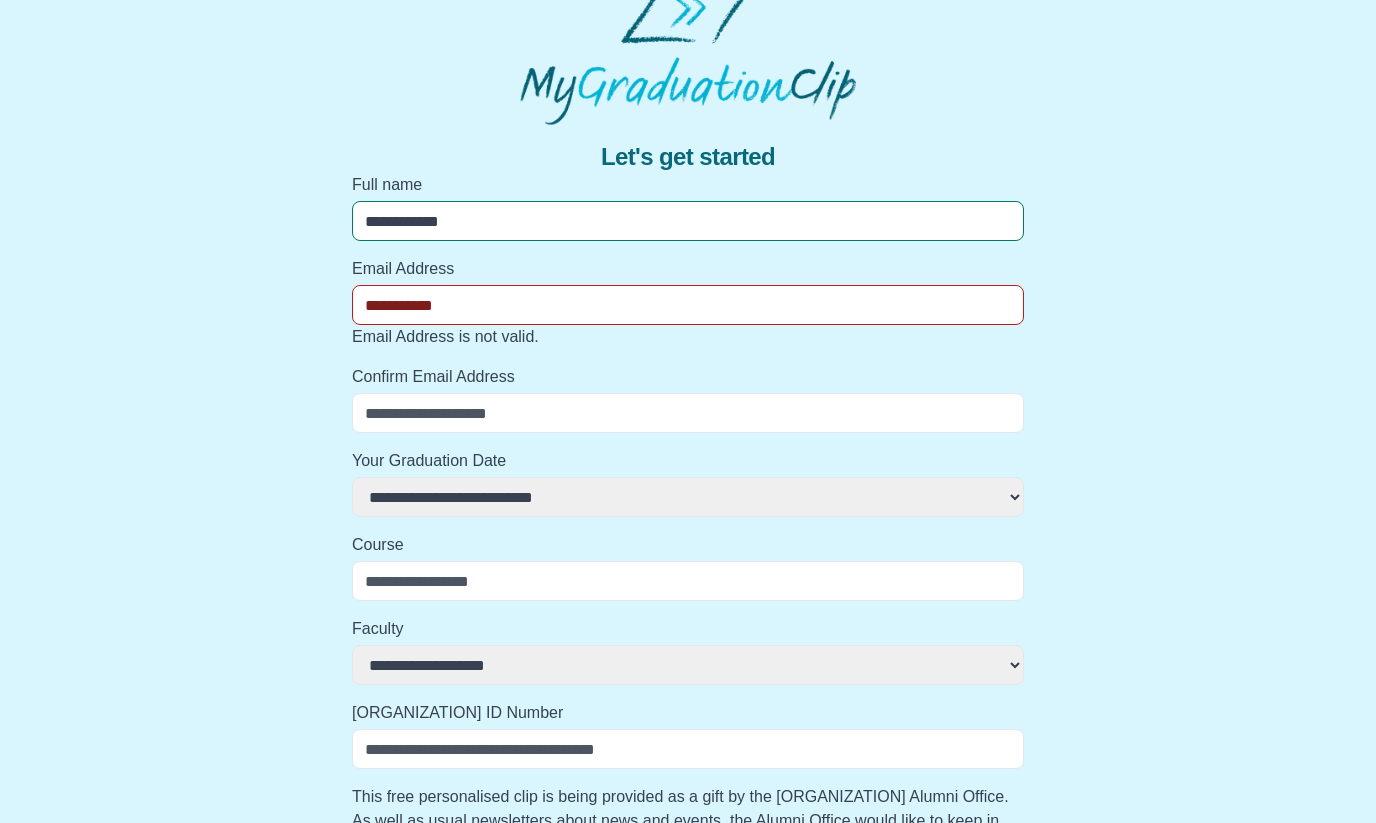 select 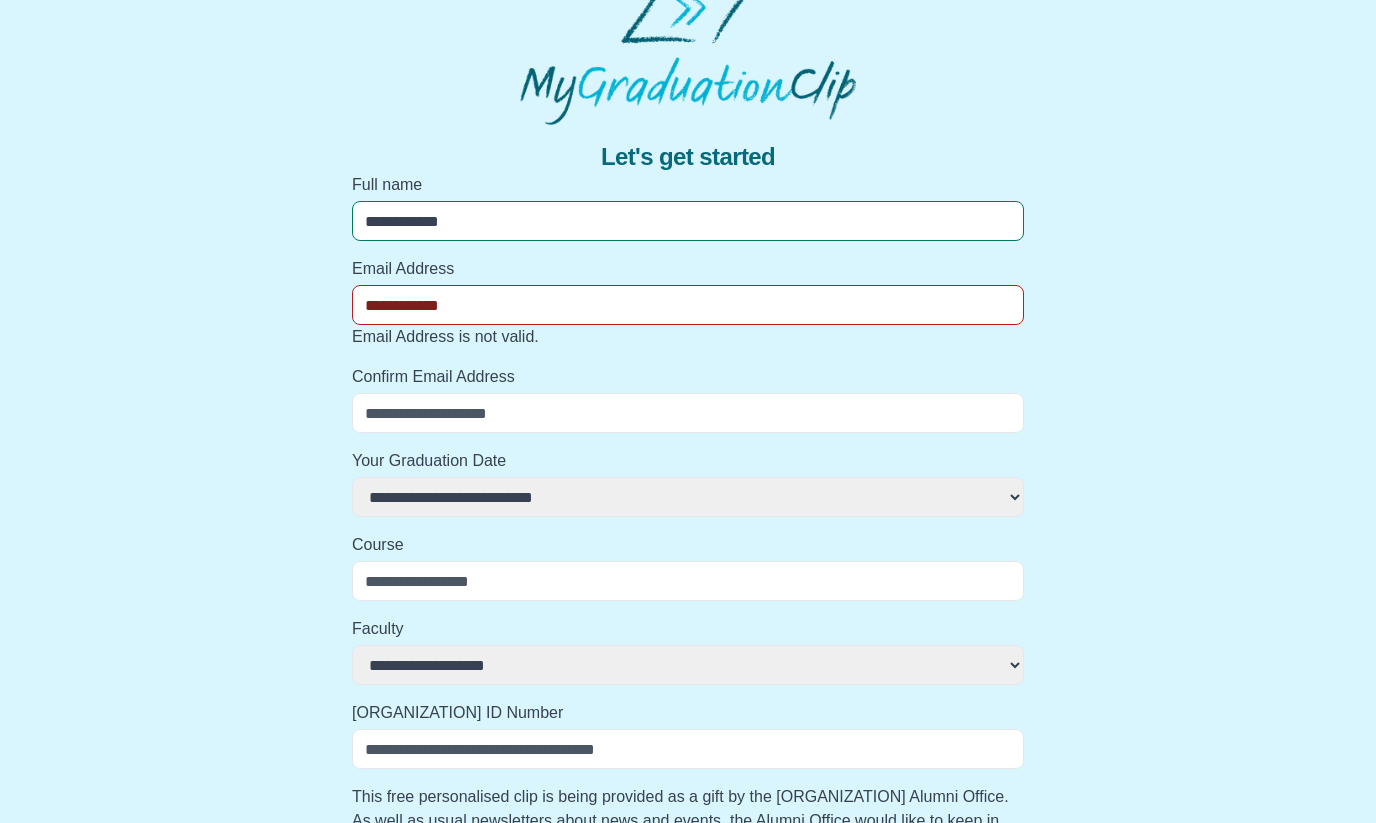select 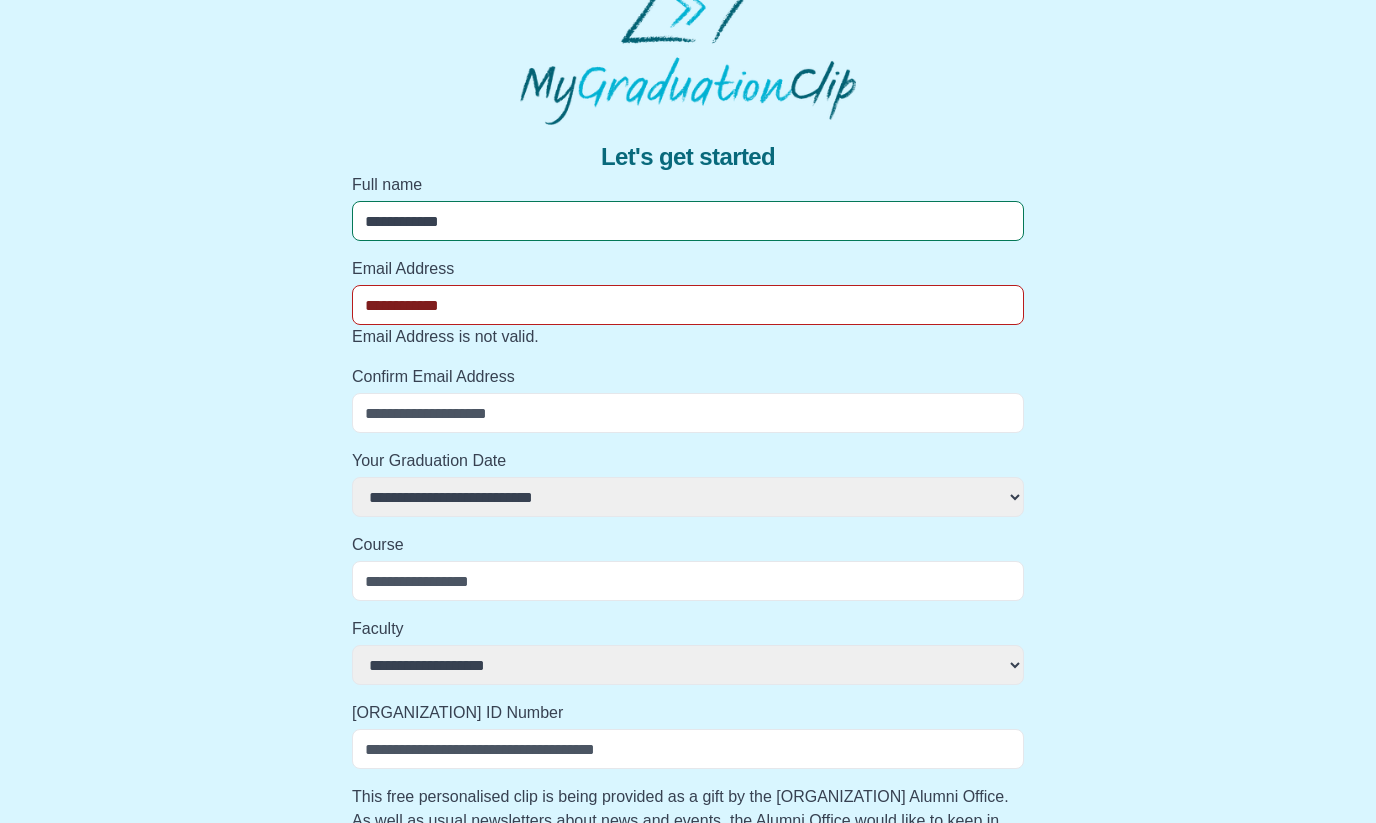 type on "**********" 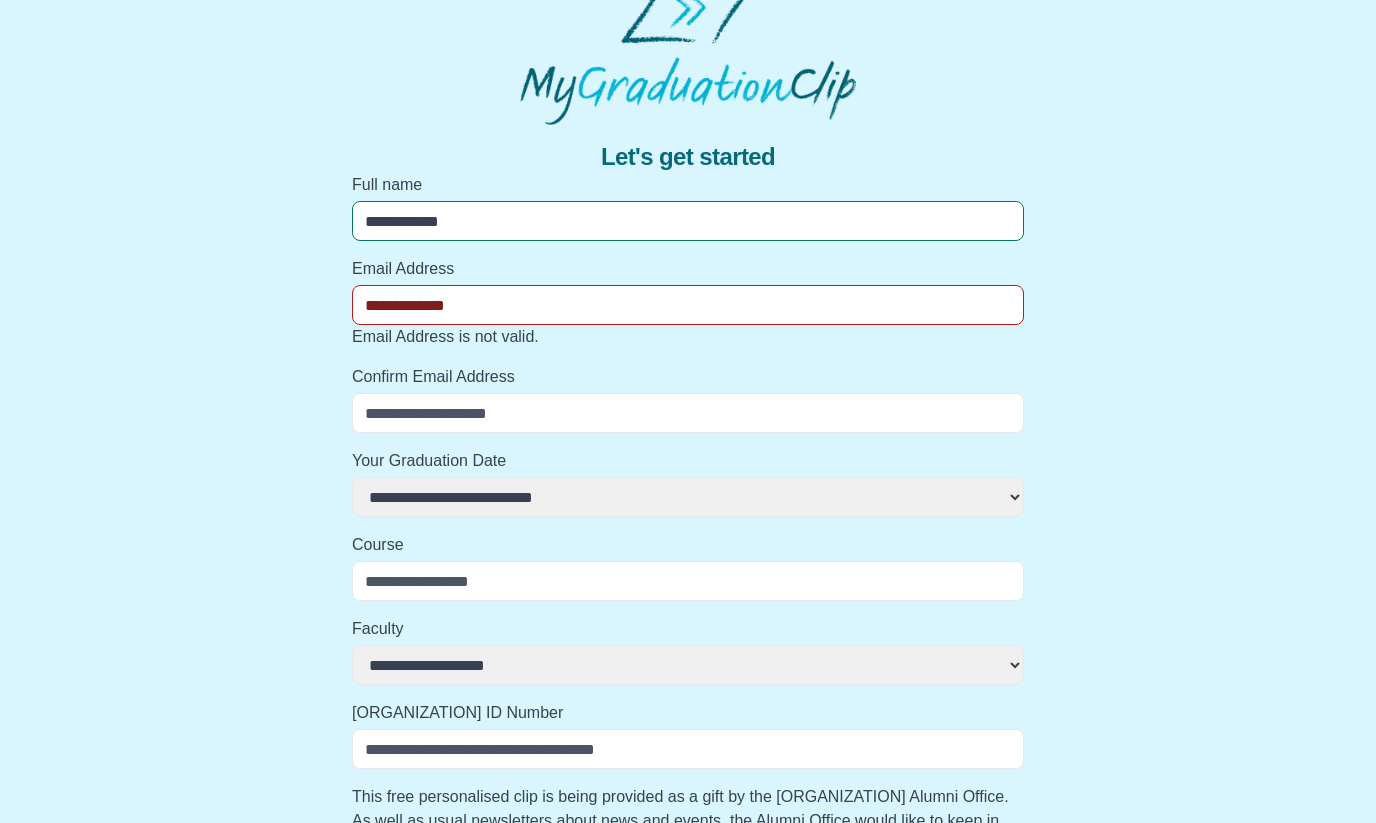 select 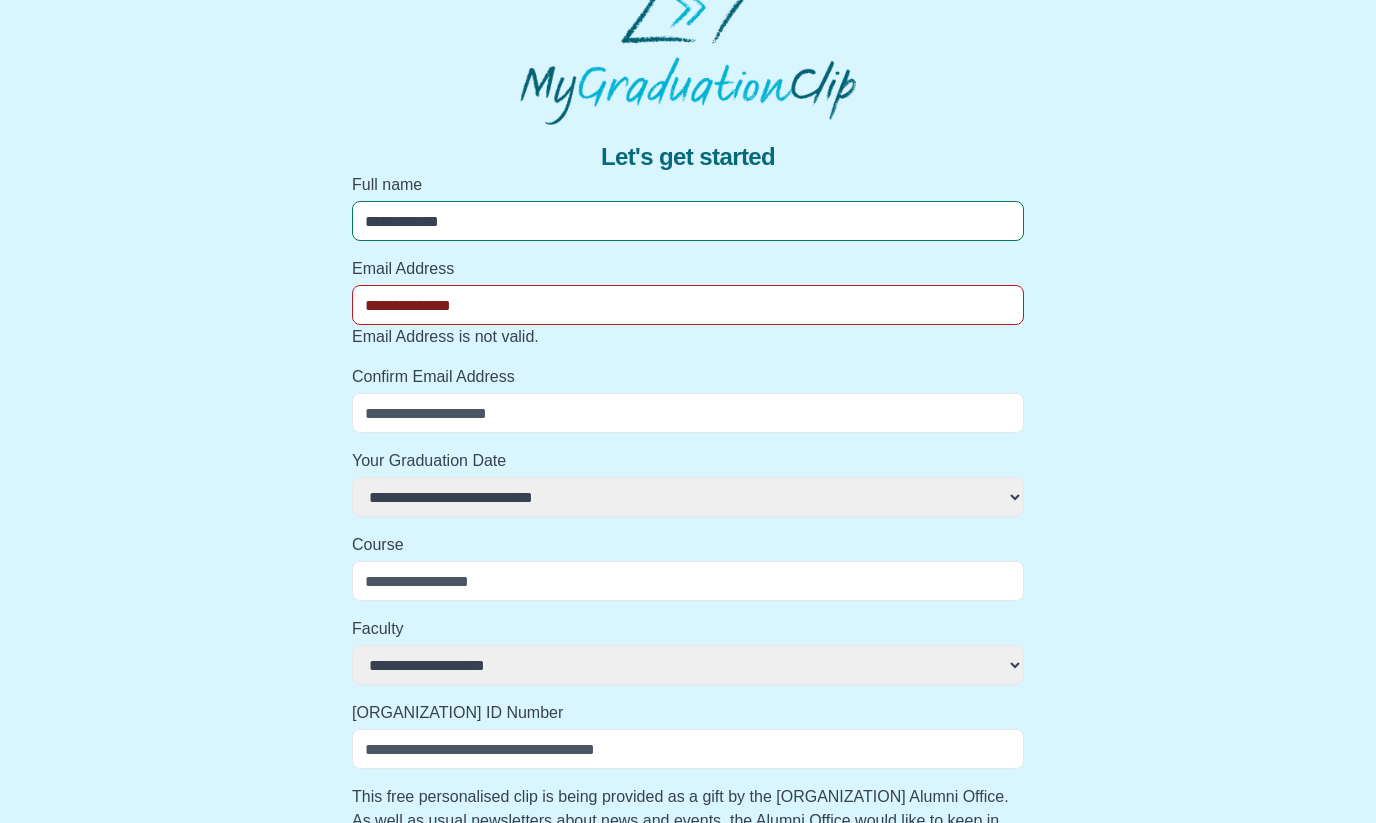 select 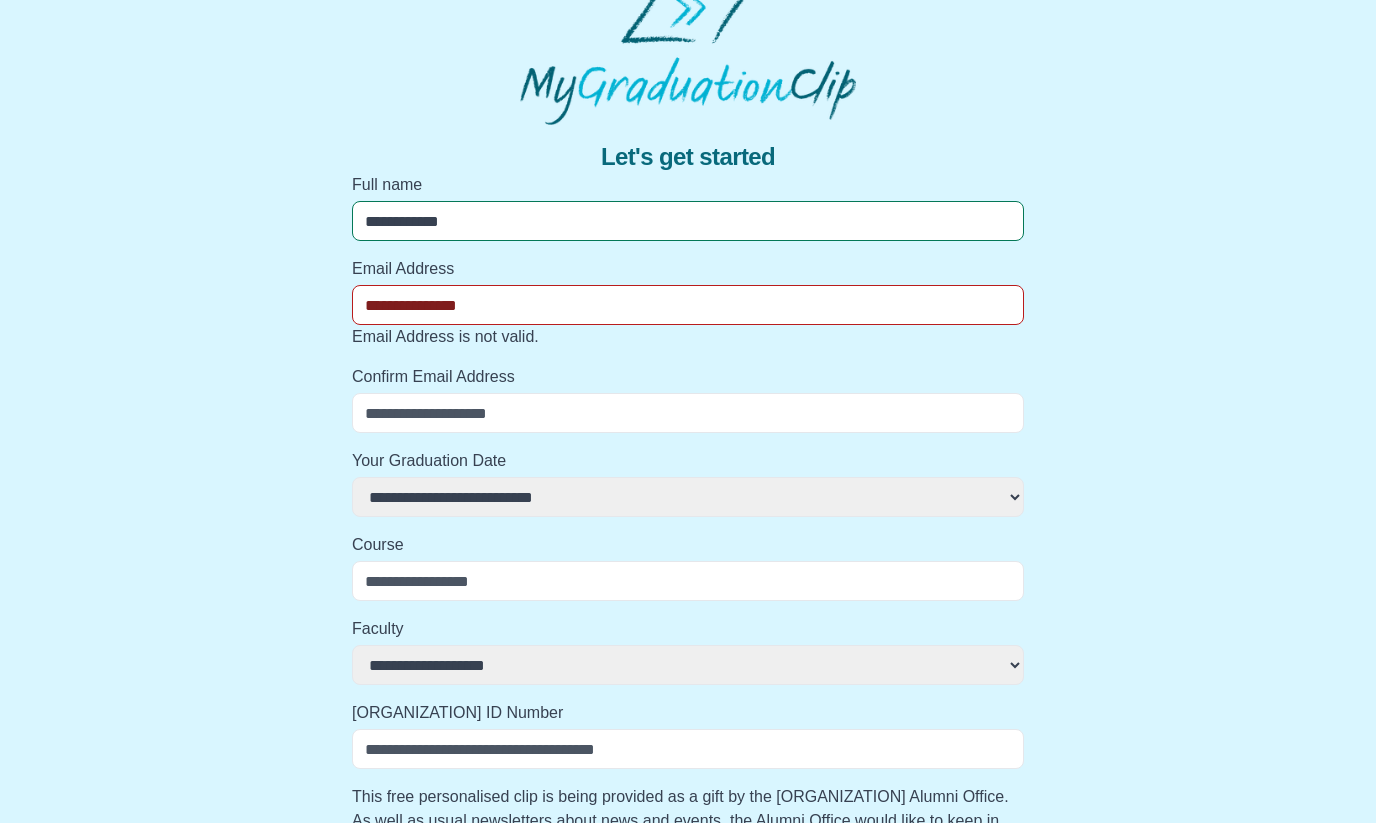 select 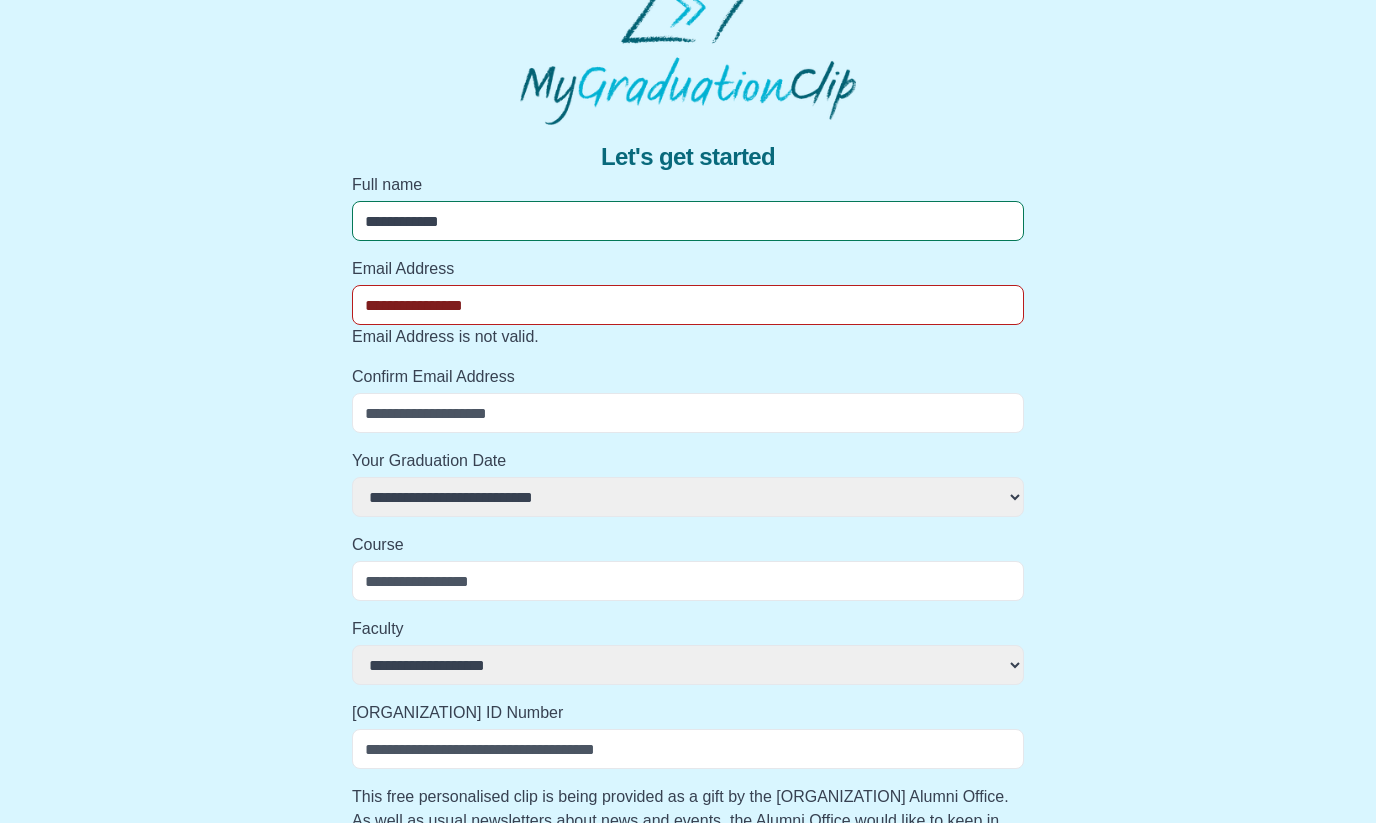 select 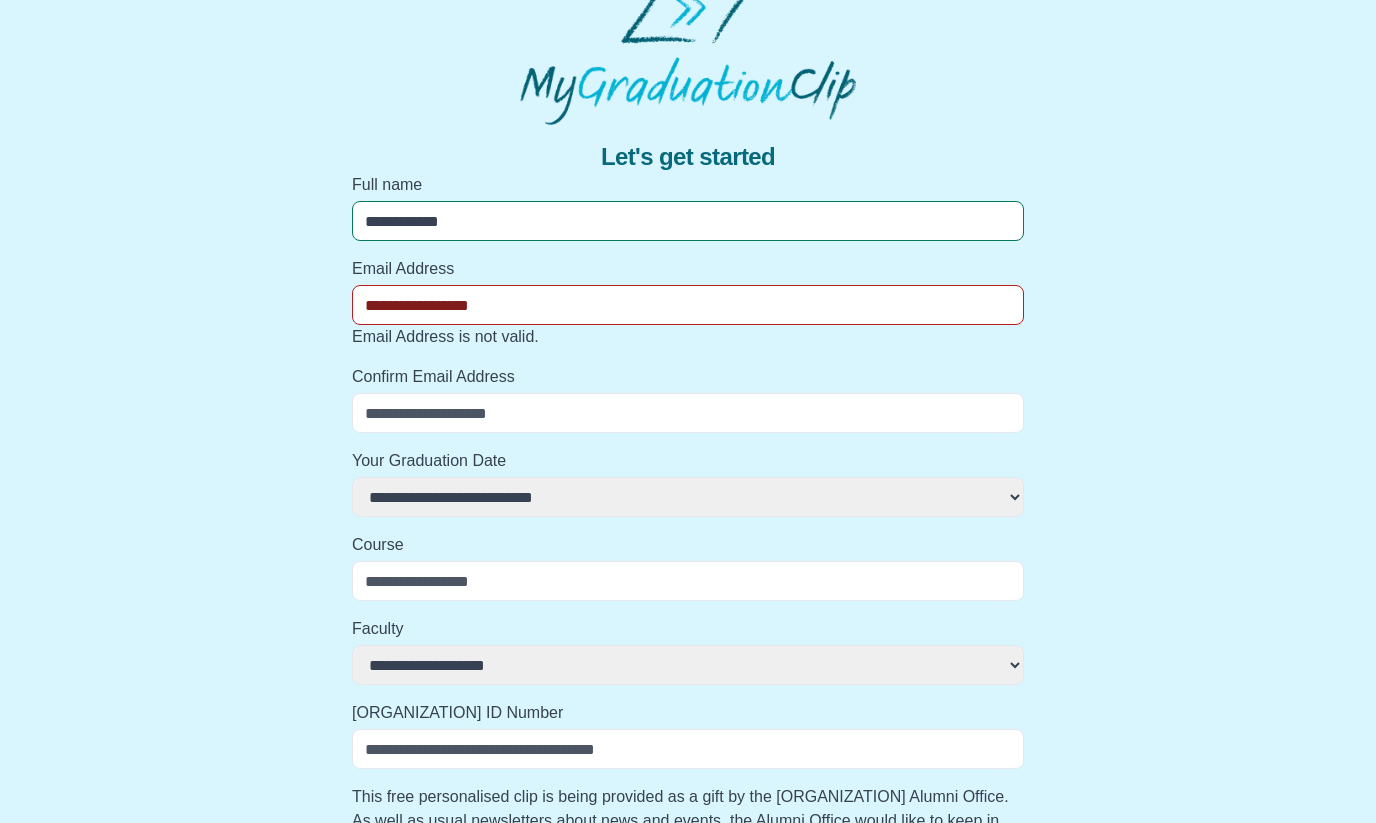 select 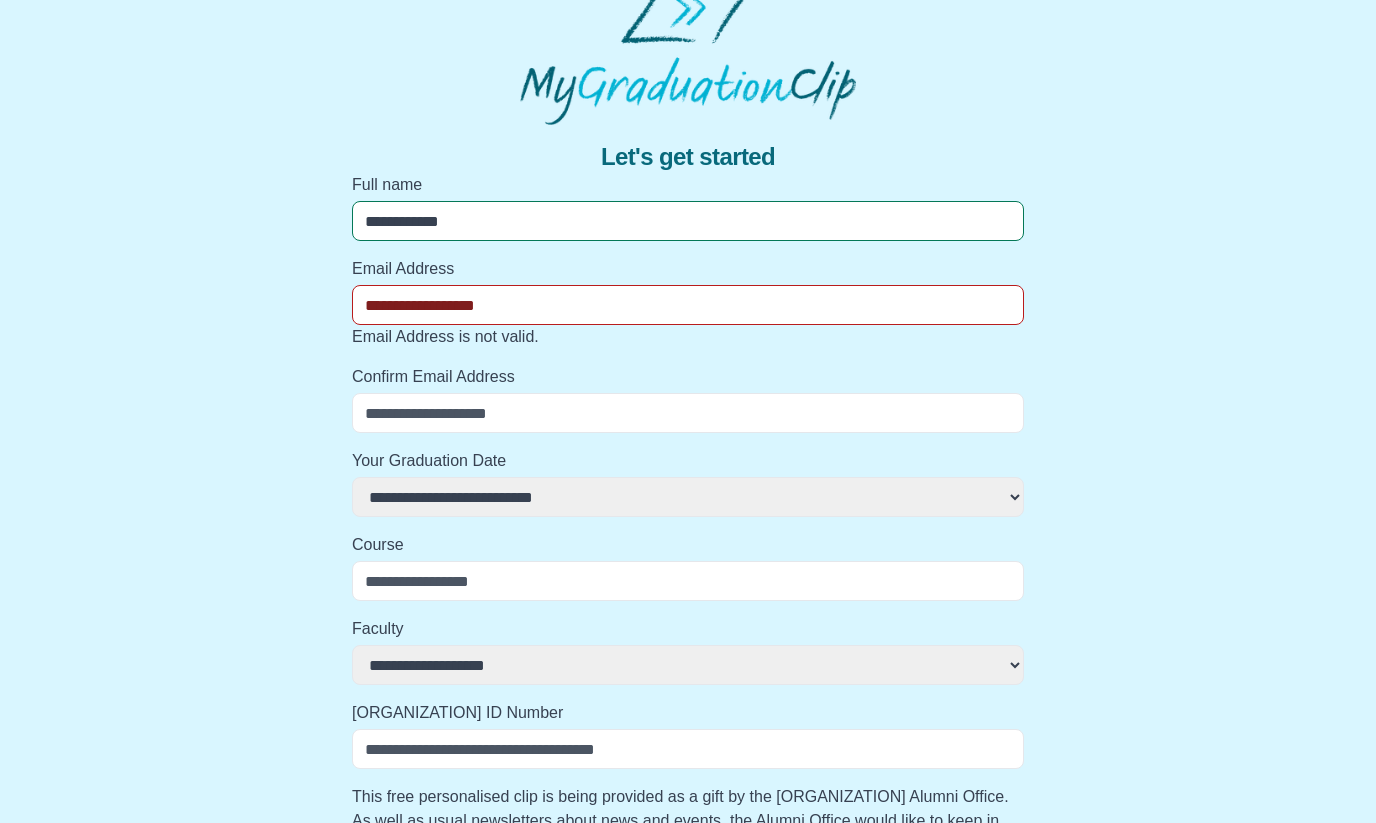 select 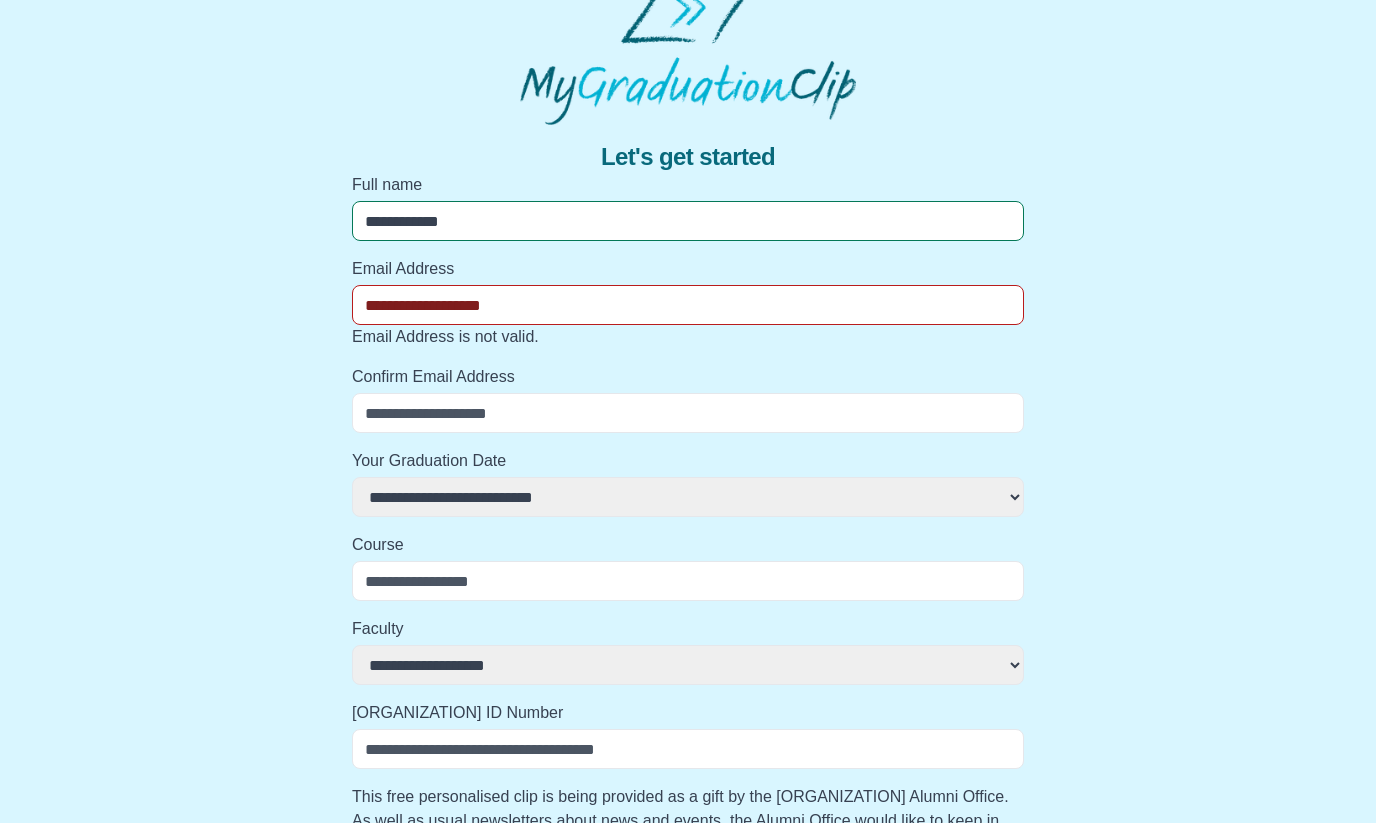 select 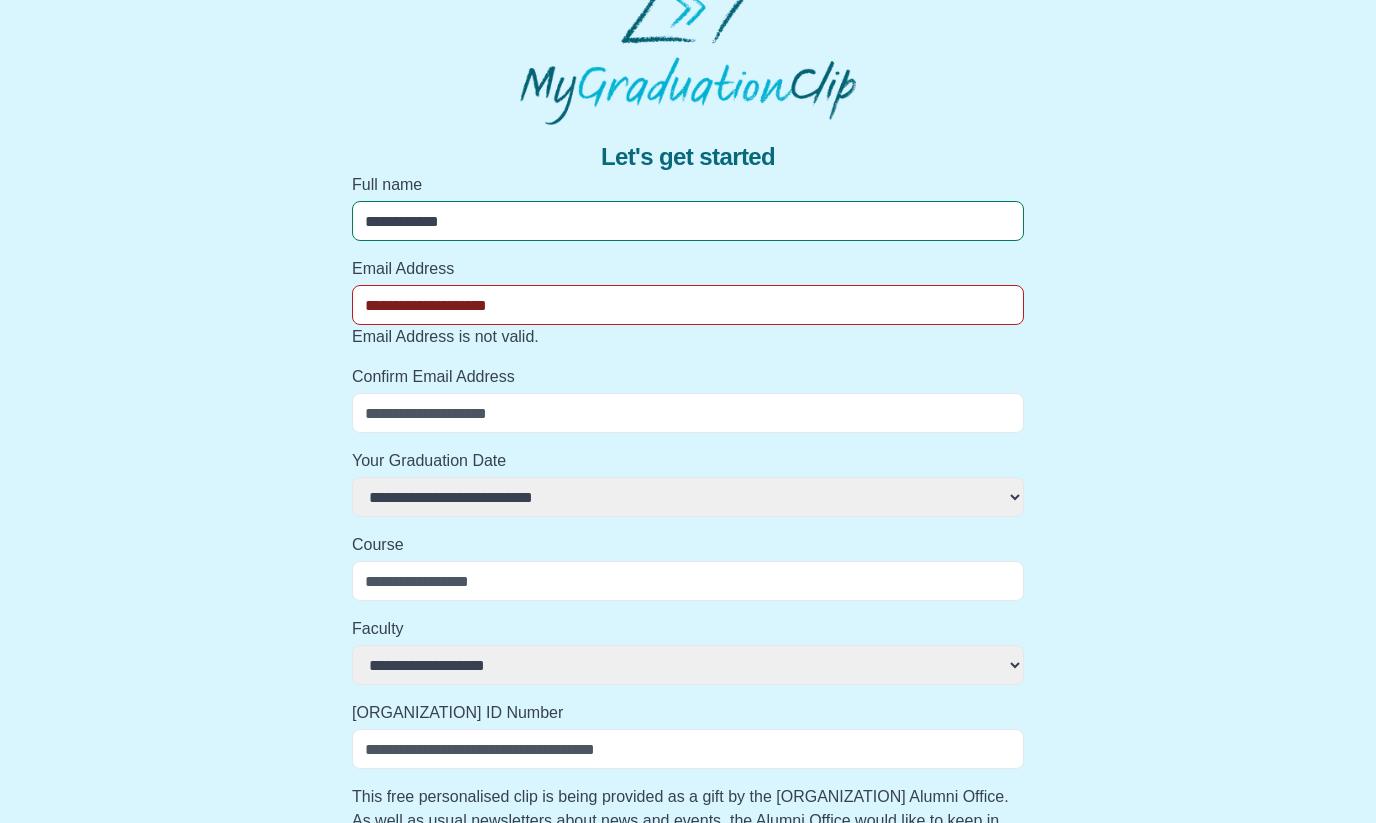 select 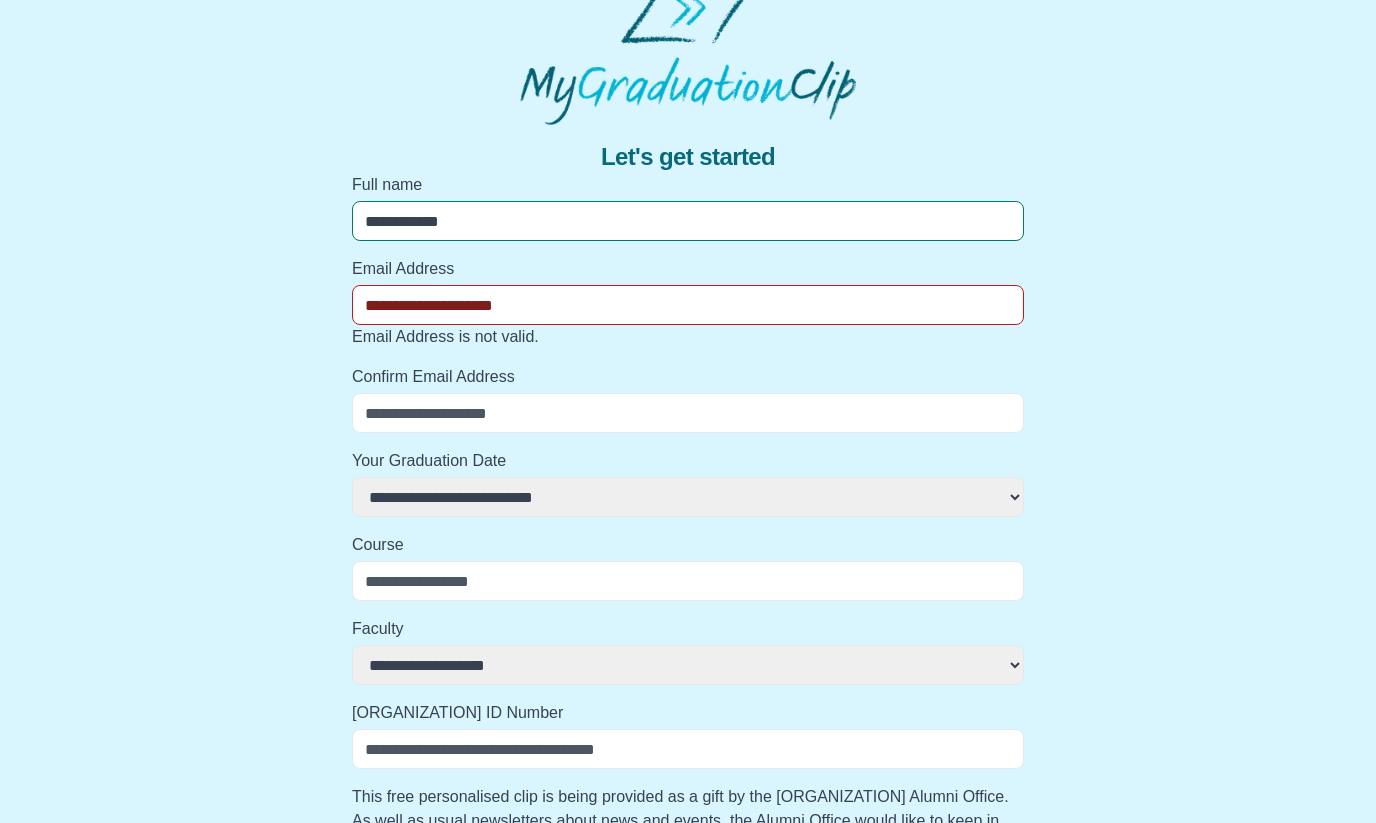 select 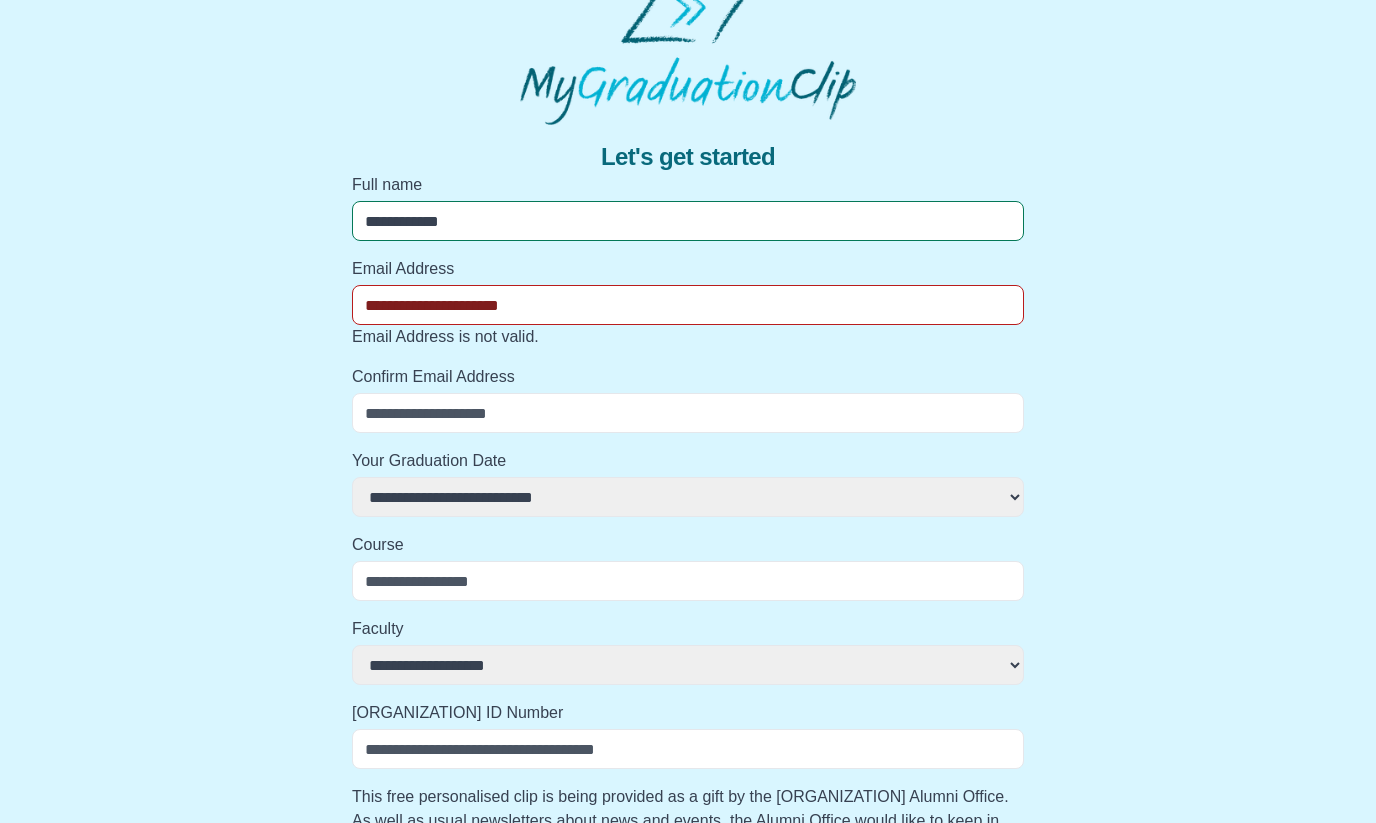 select 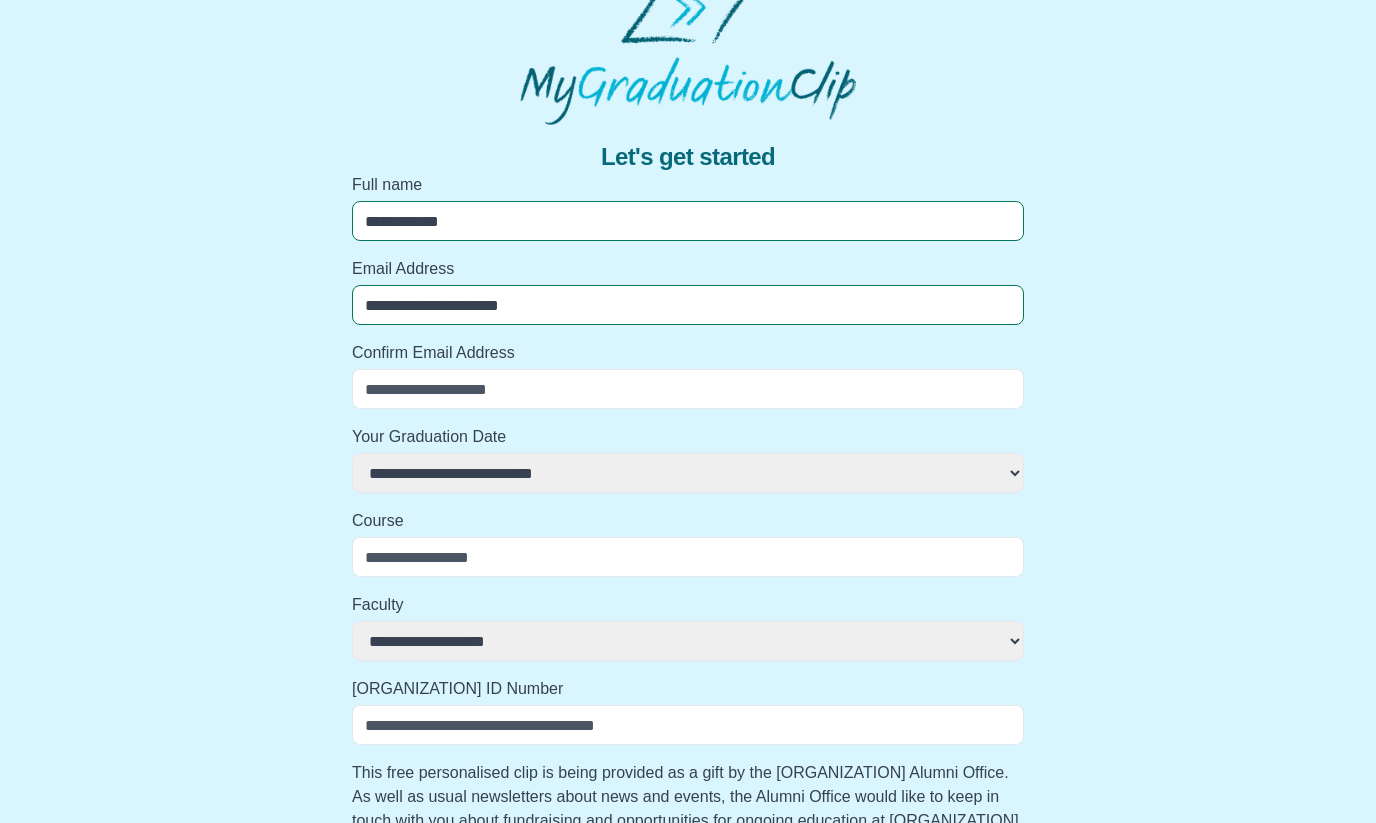 type on "**********" 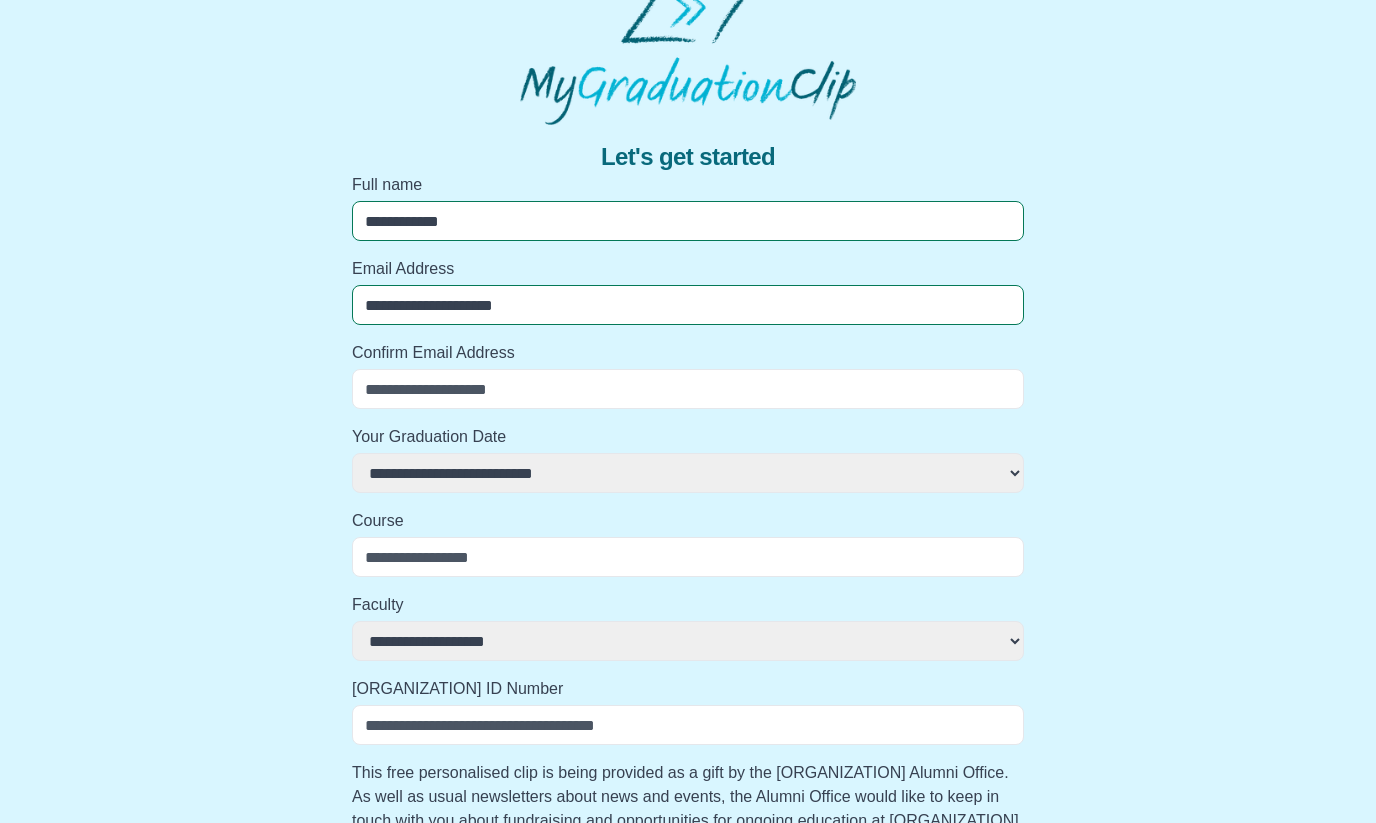 select 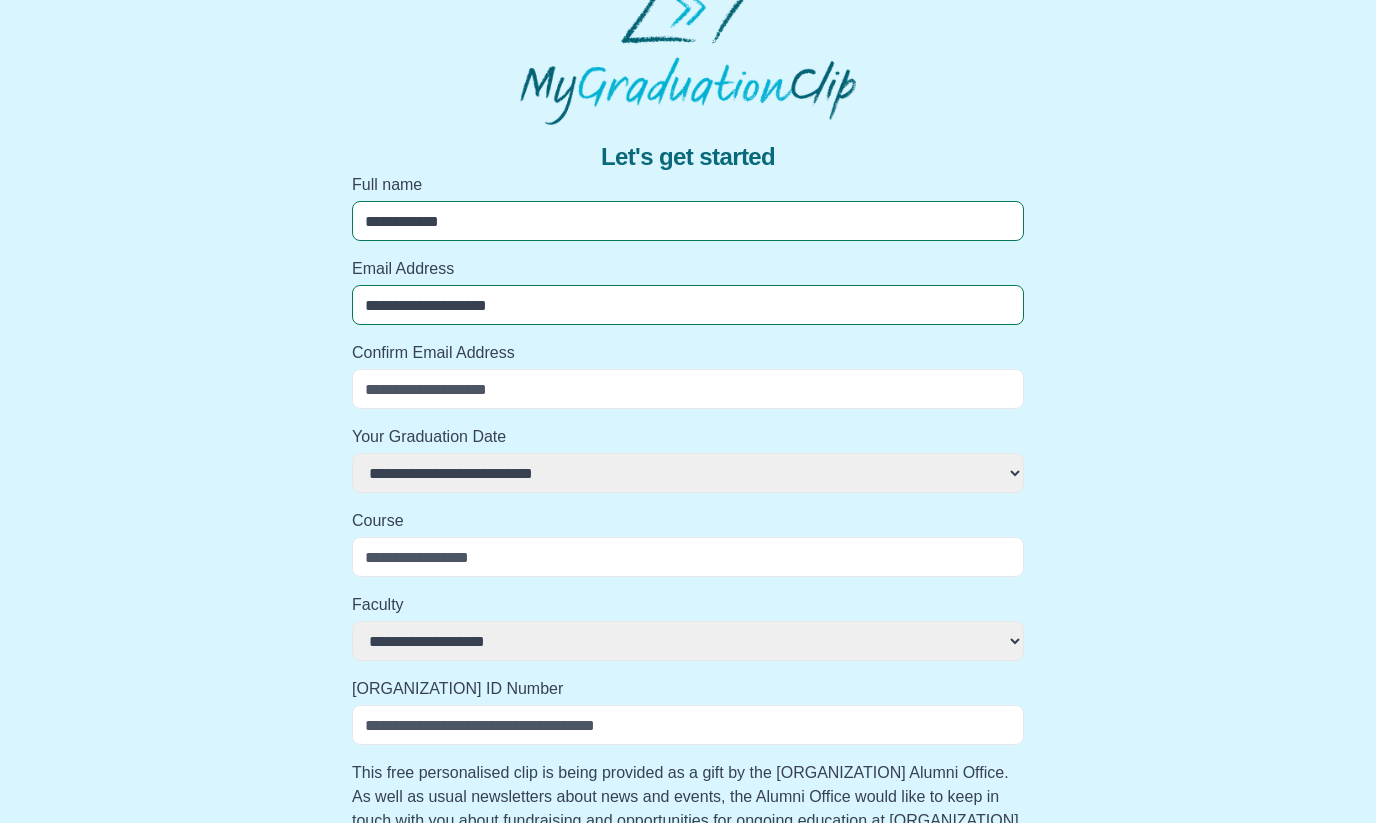 select 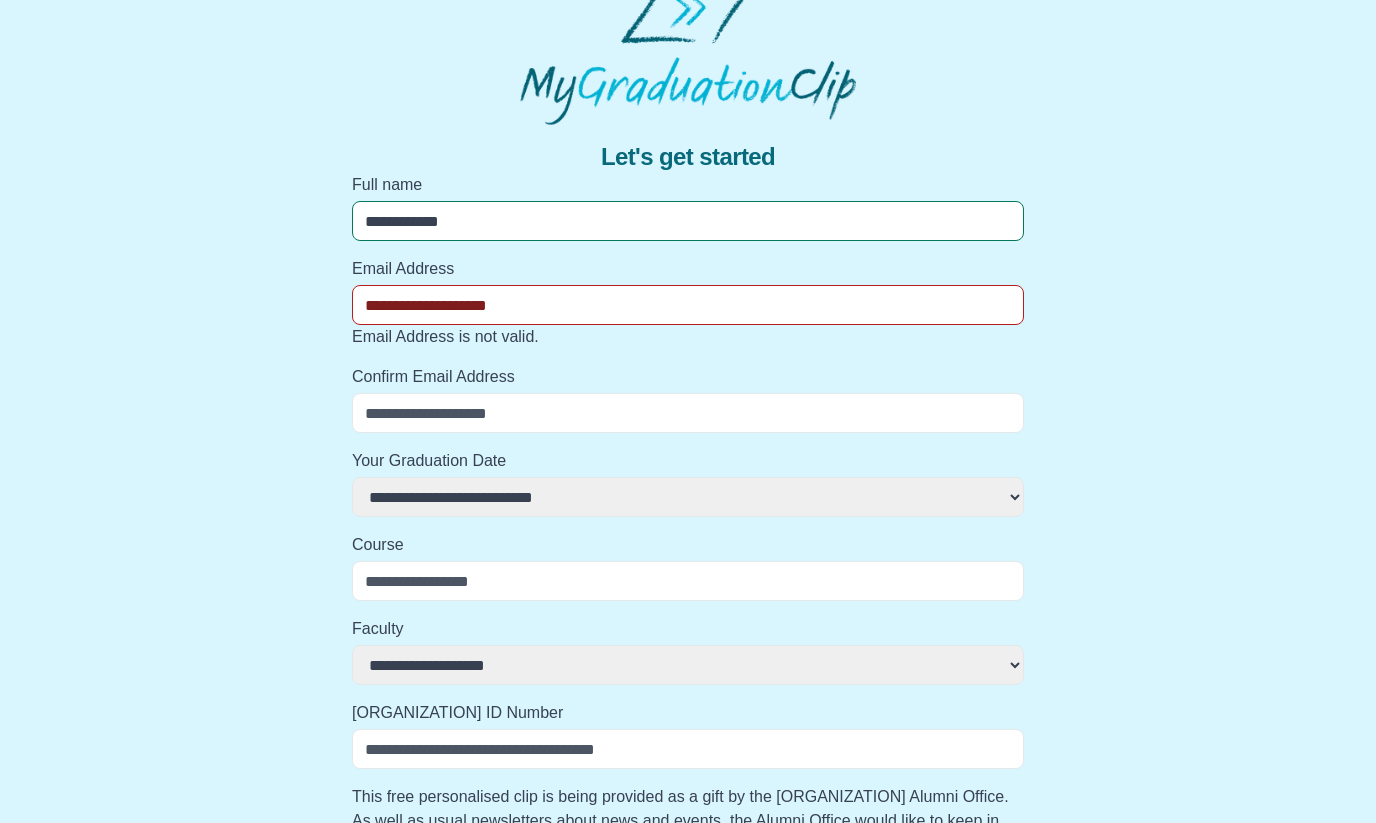 type on "**********" 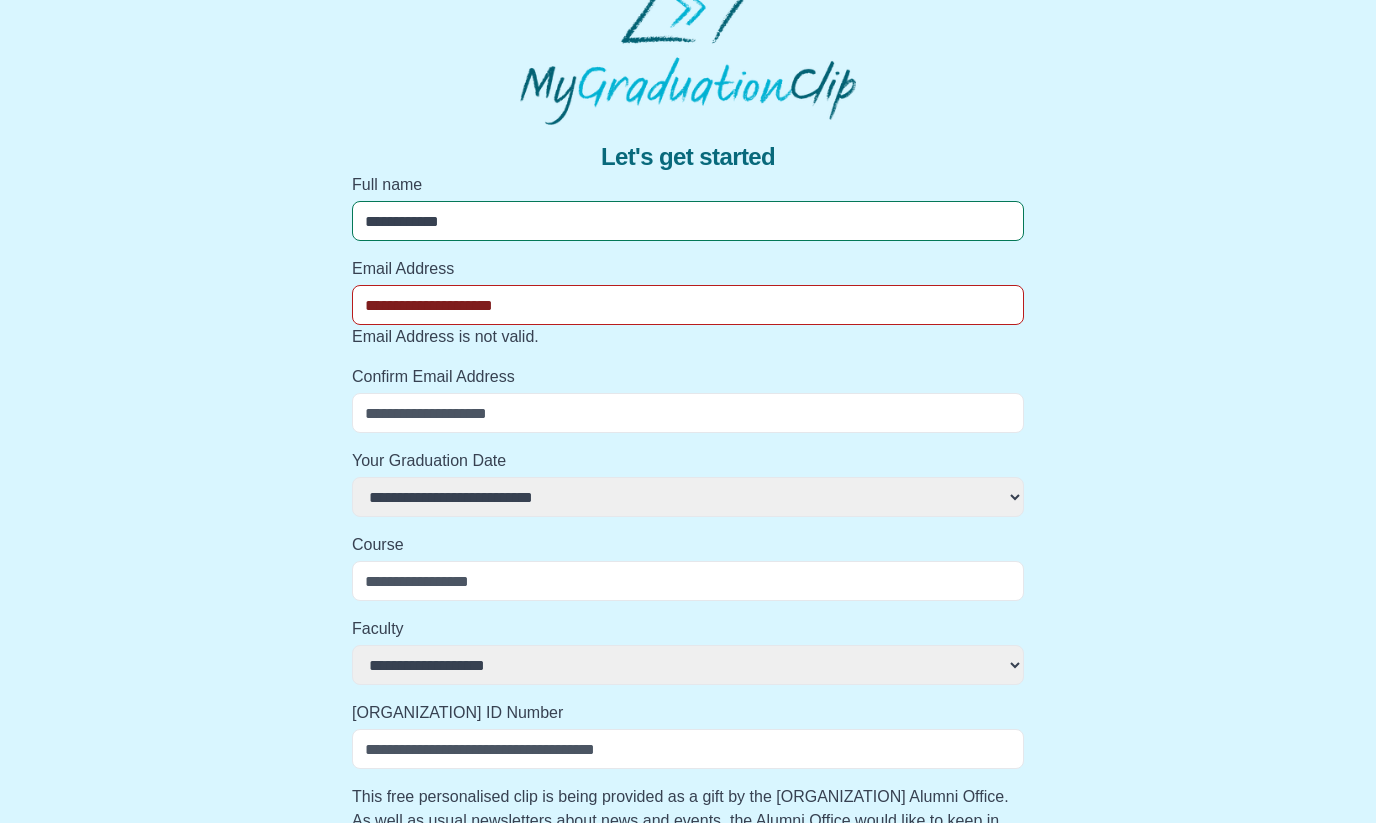 select 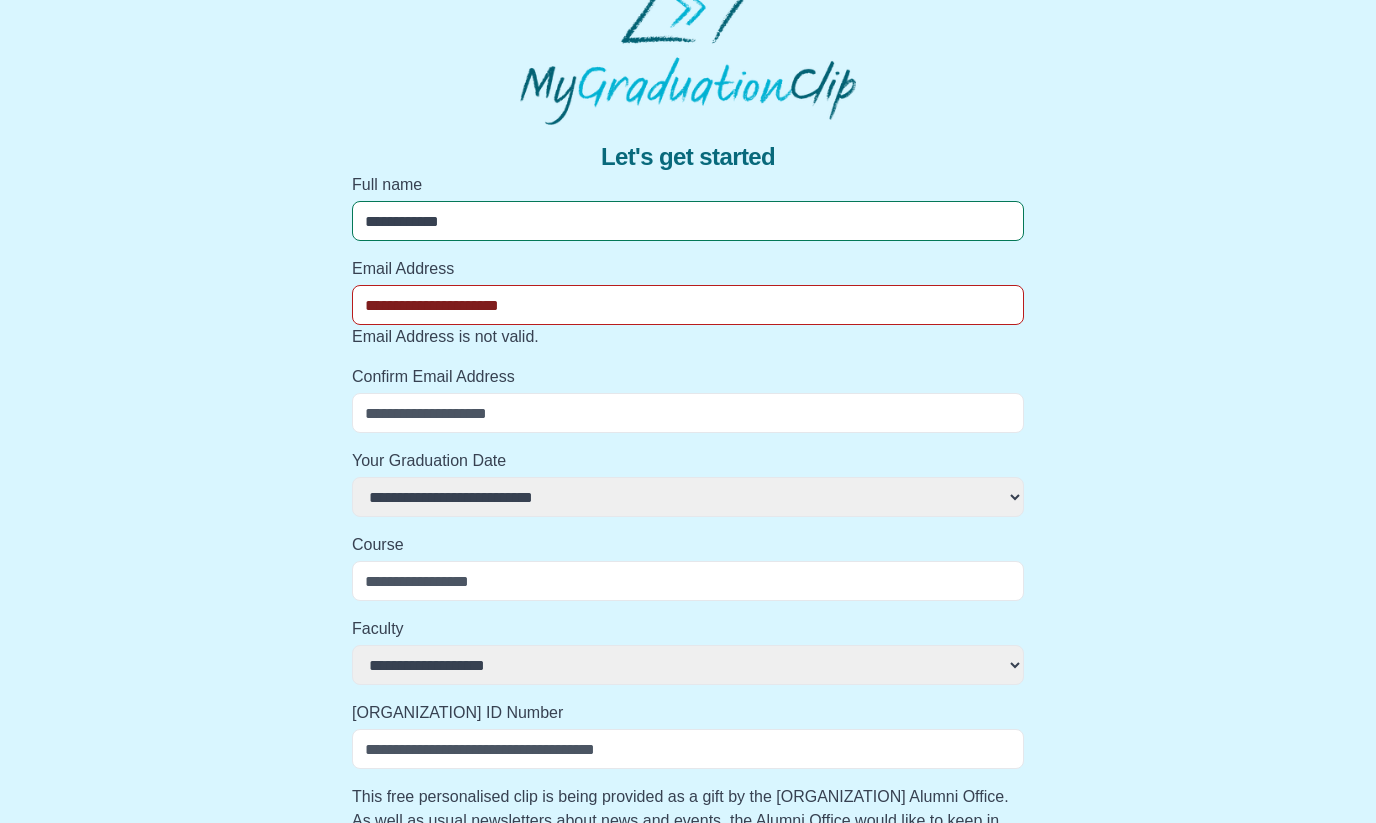 select 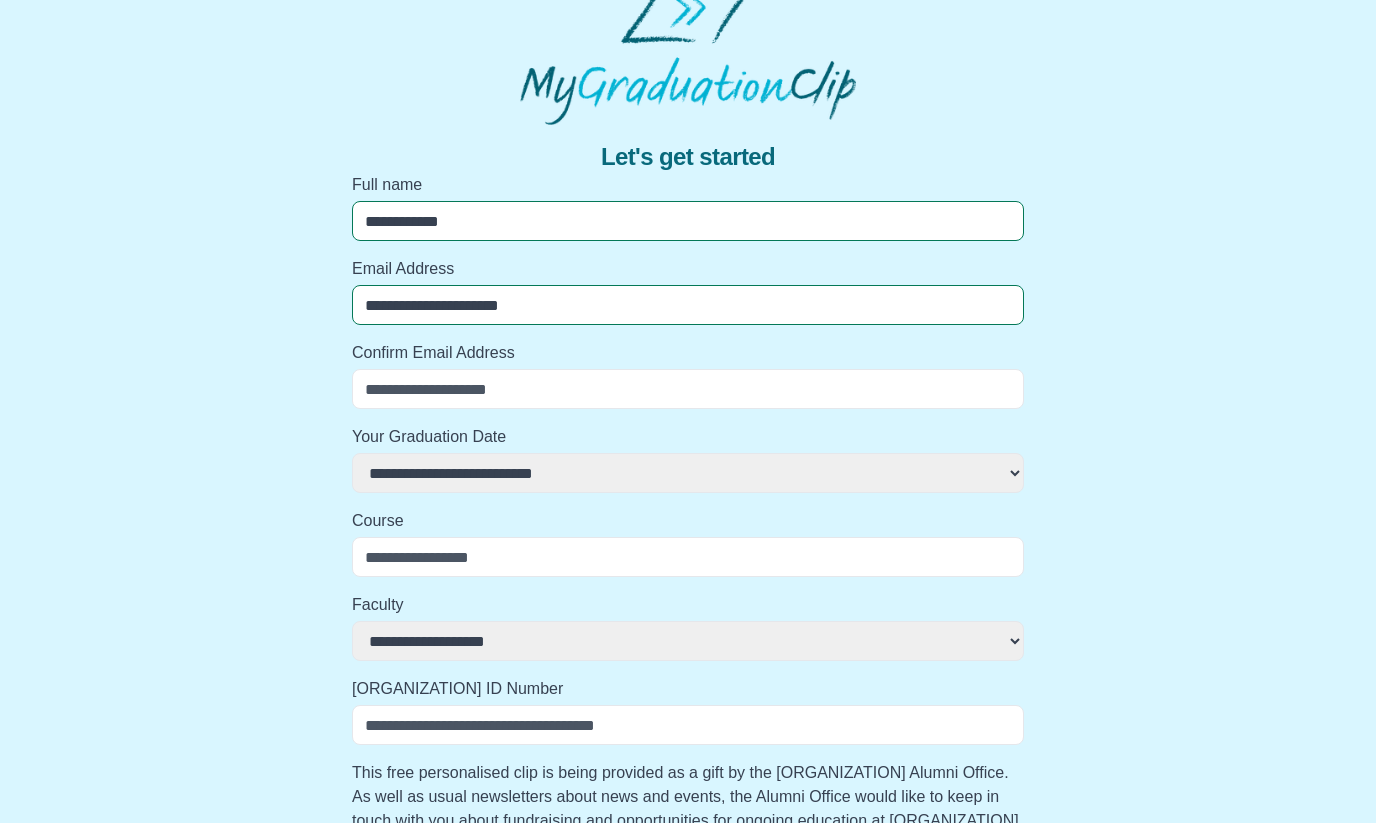 type on "**********" 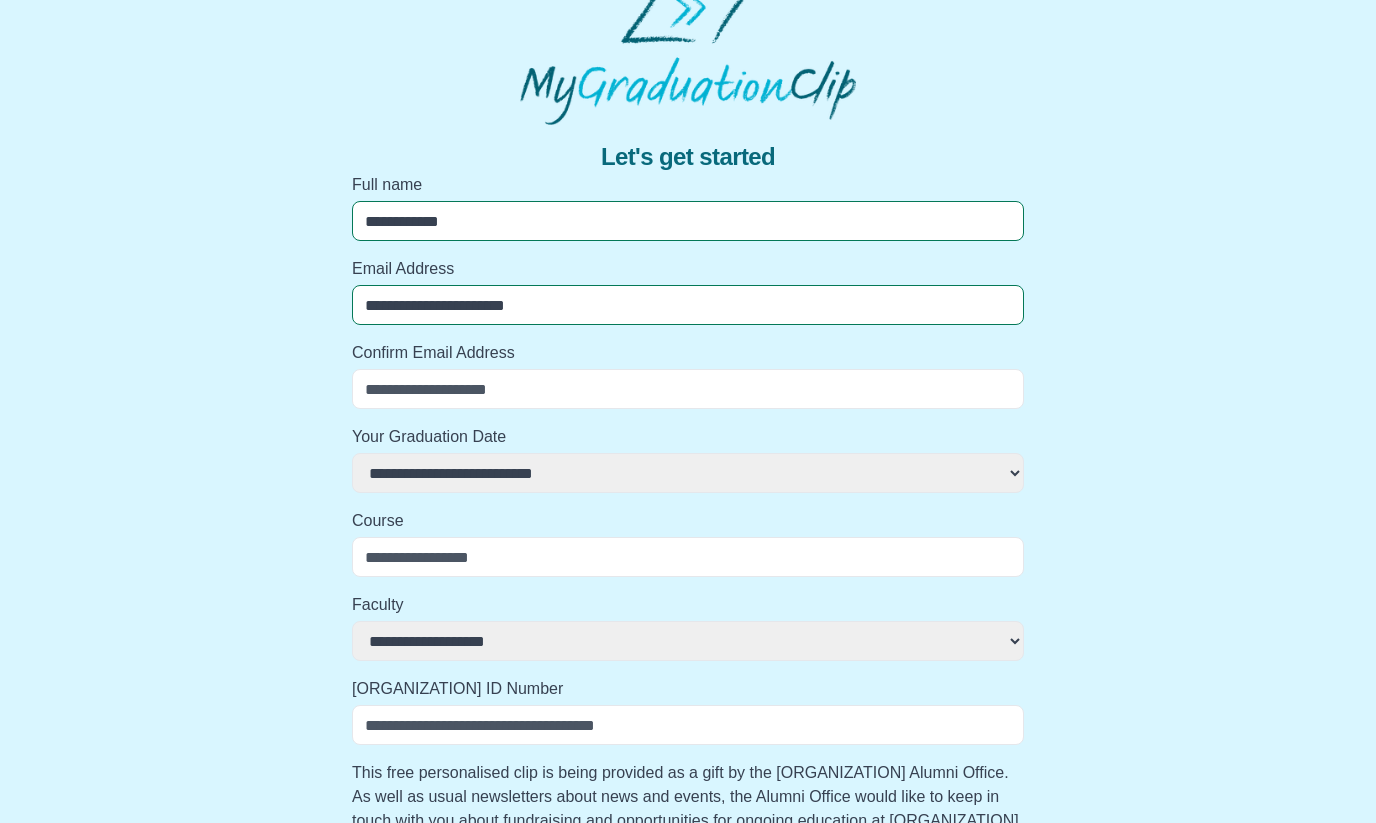 select 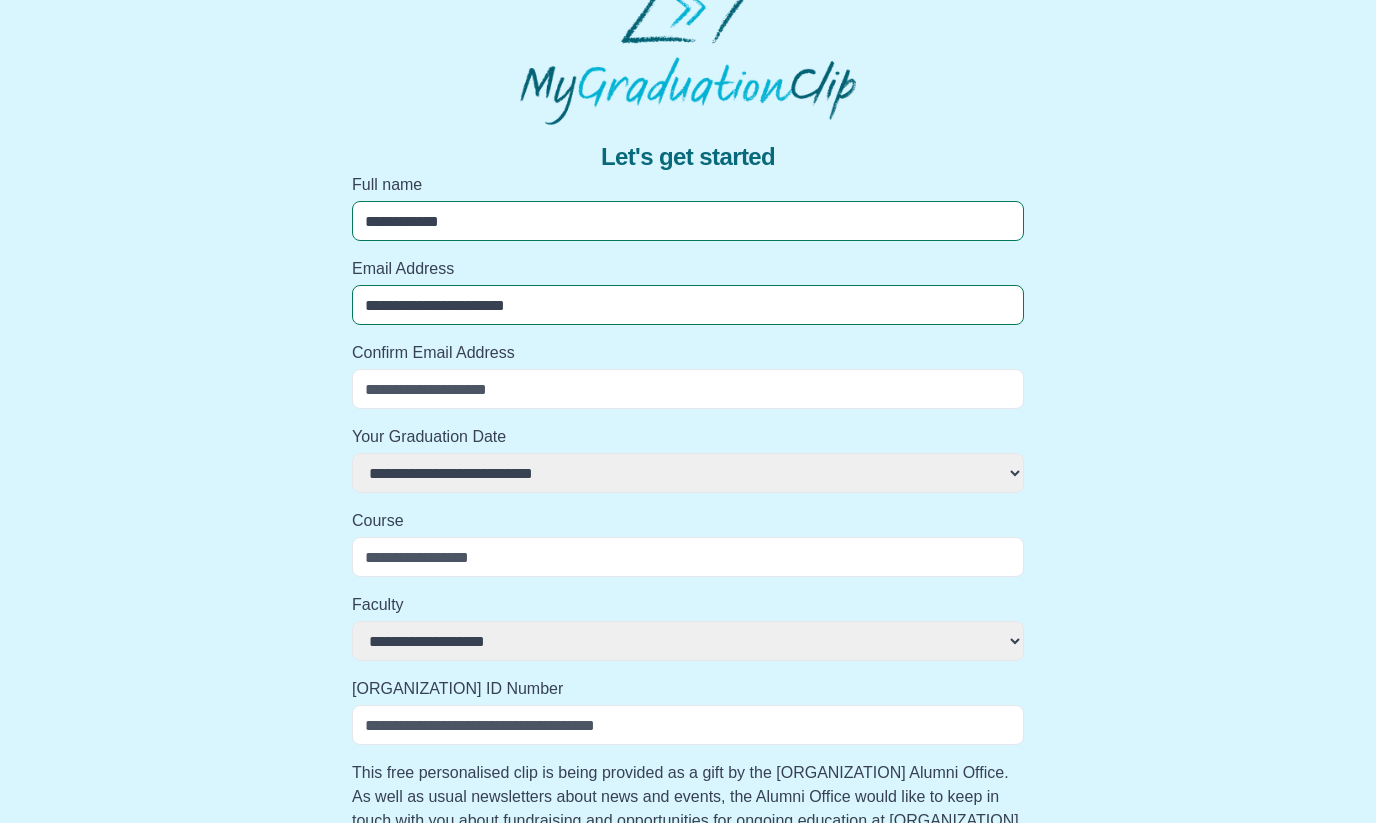 type on "**********" 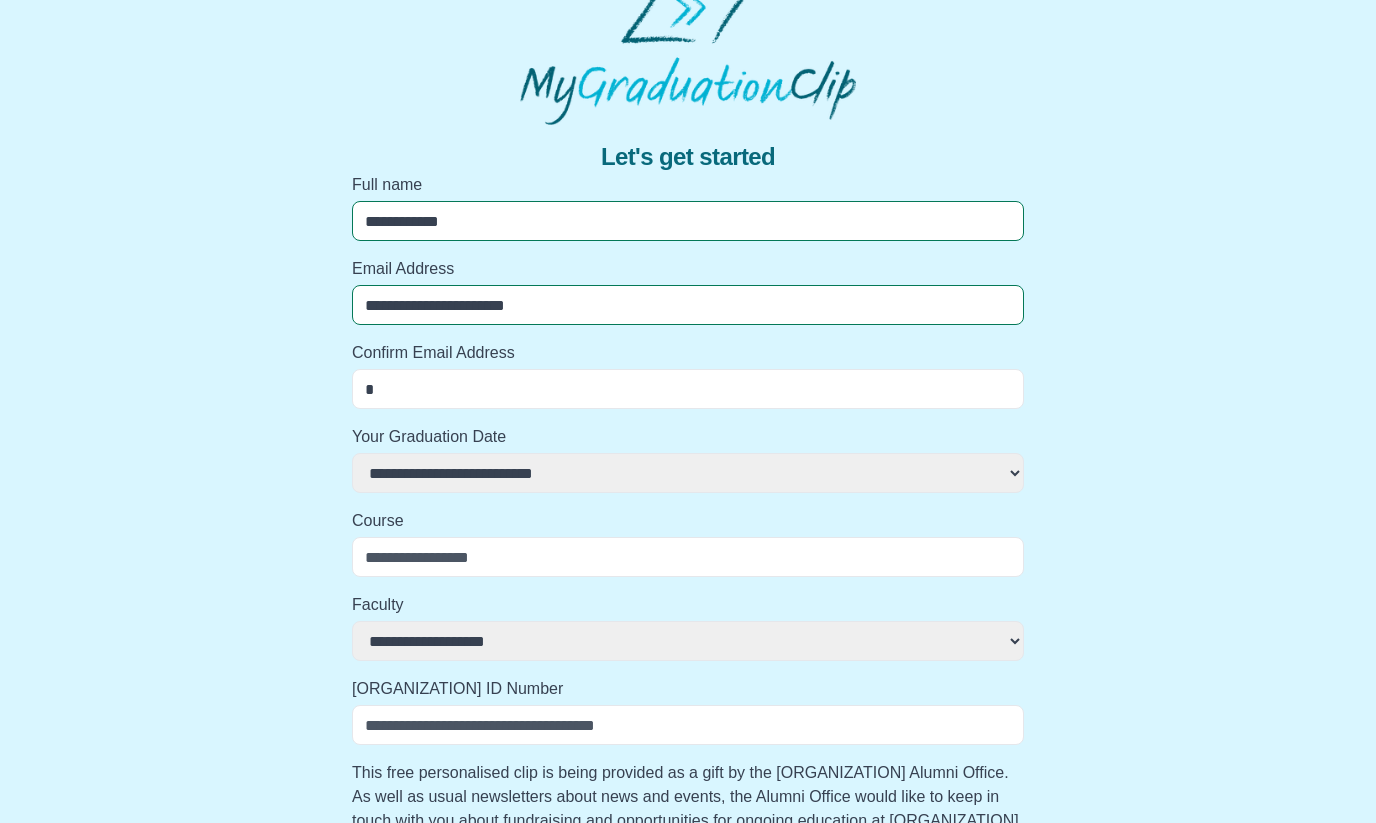 select 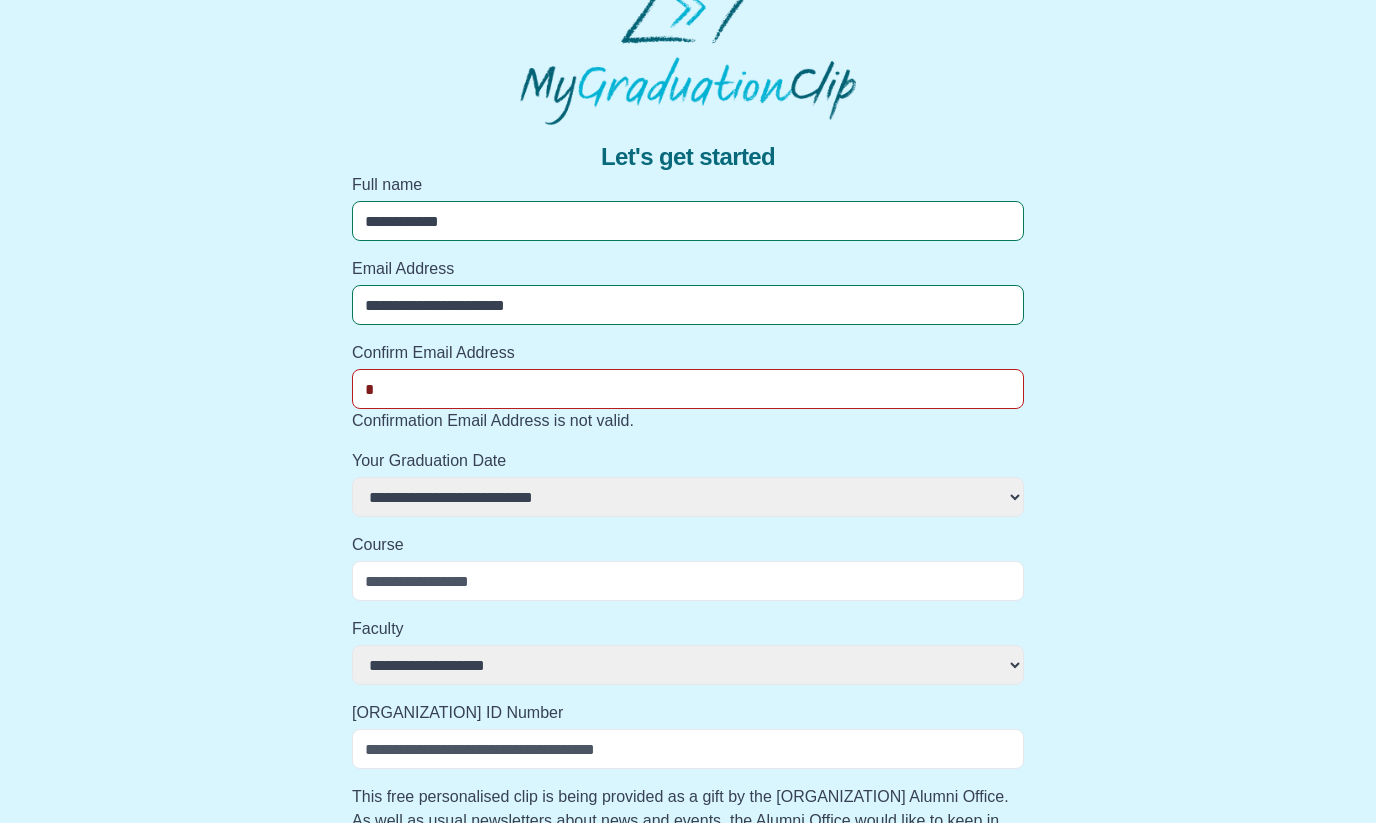 type on "**" 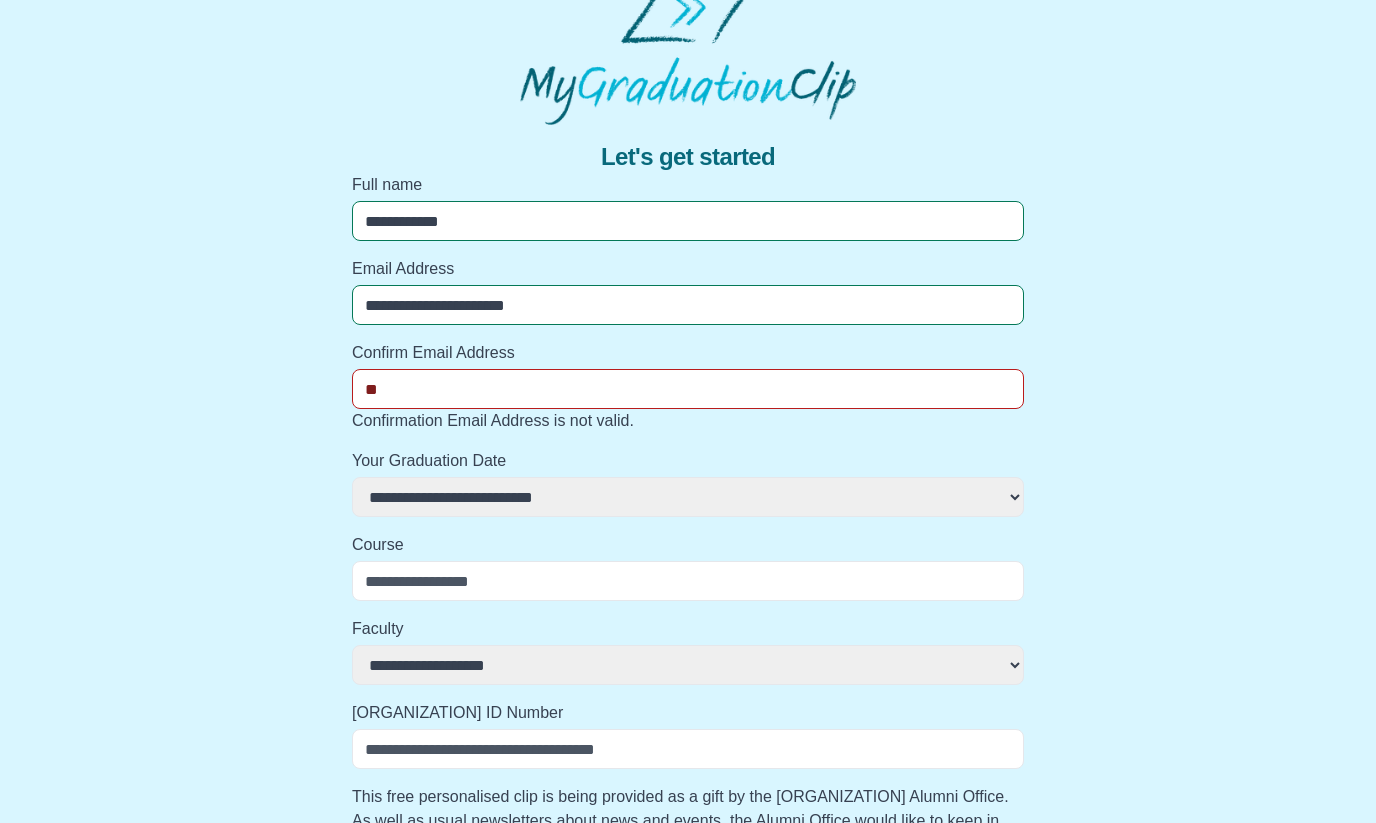 select 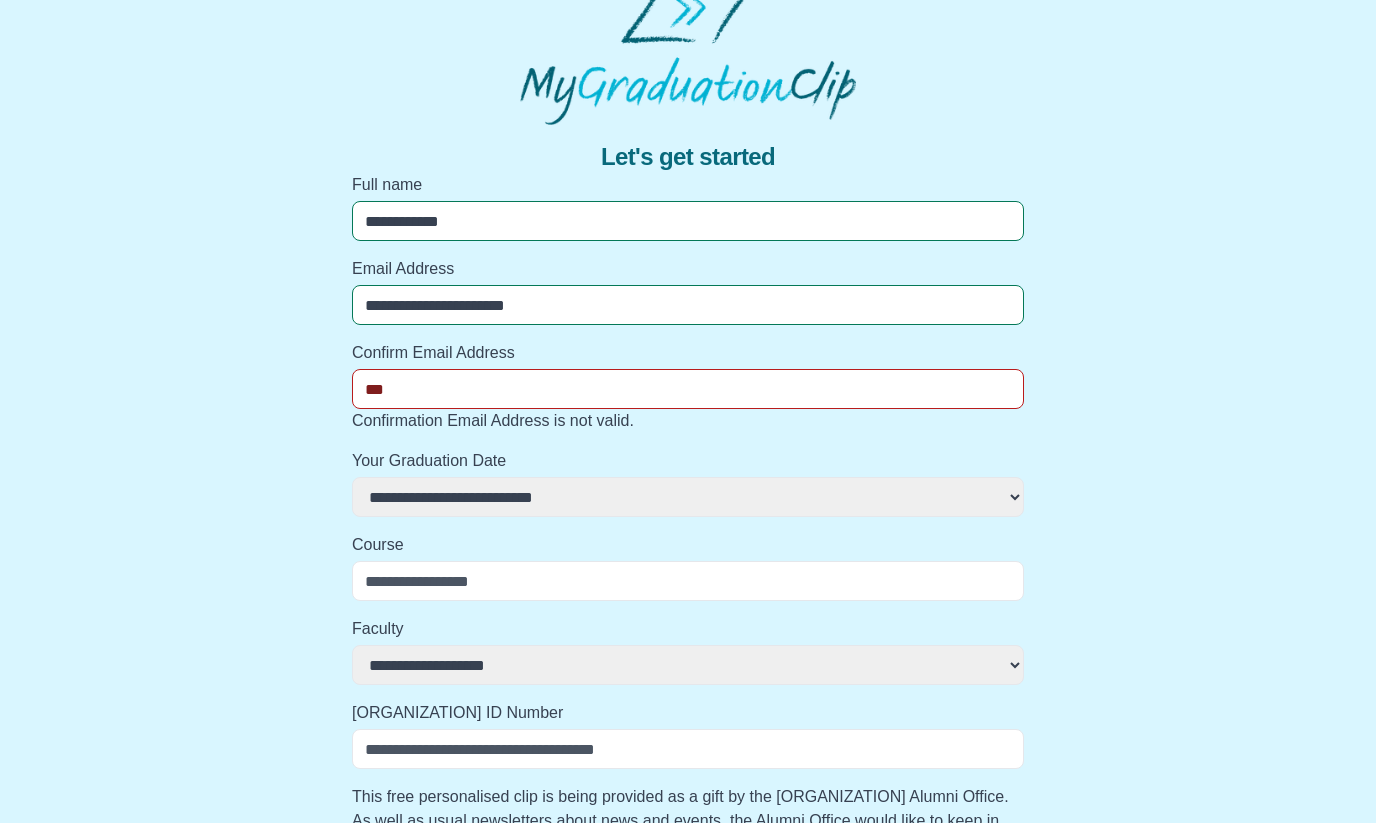 select 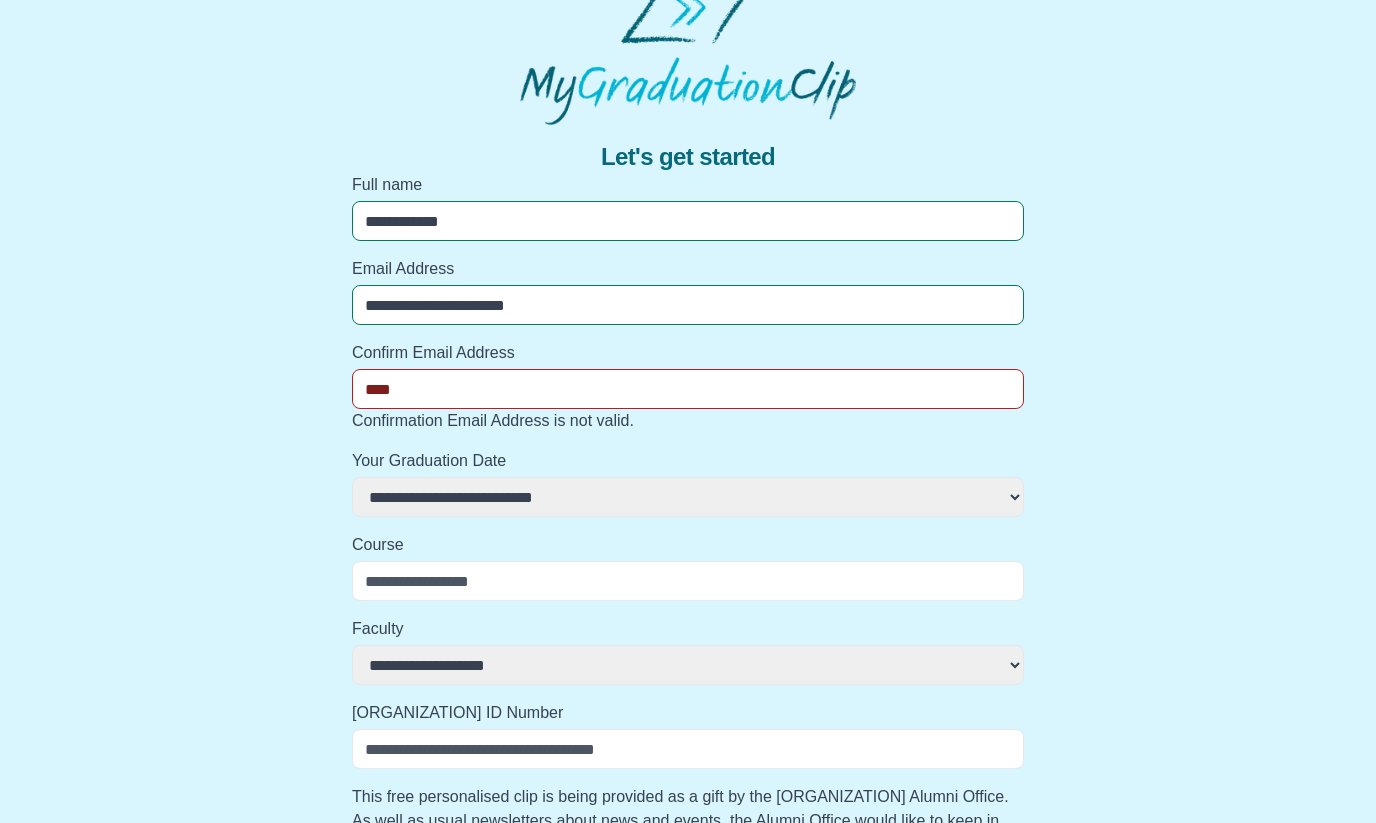 select 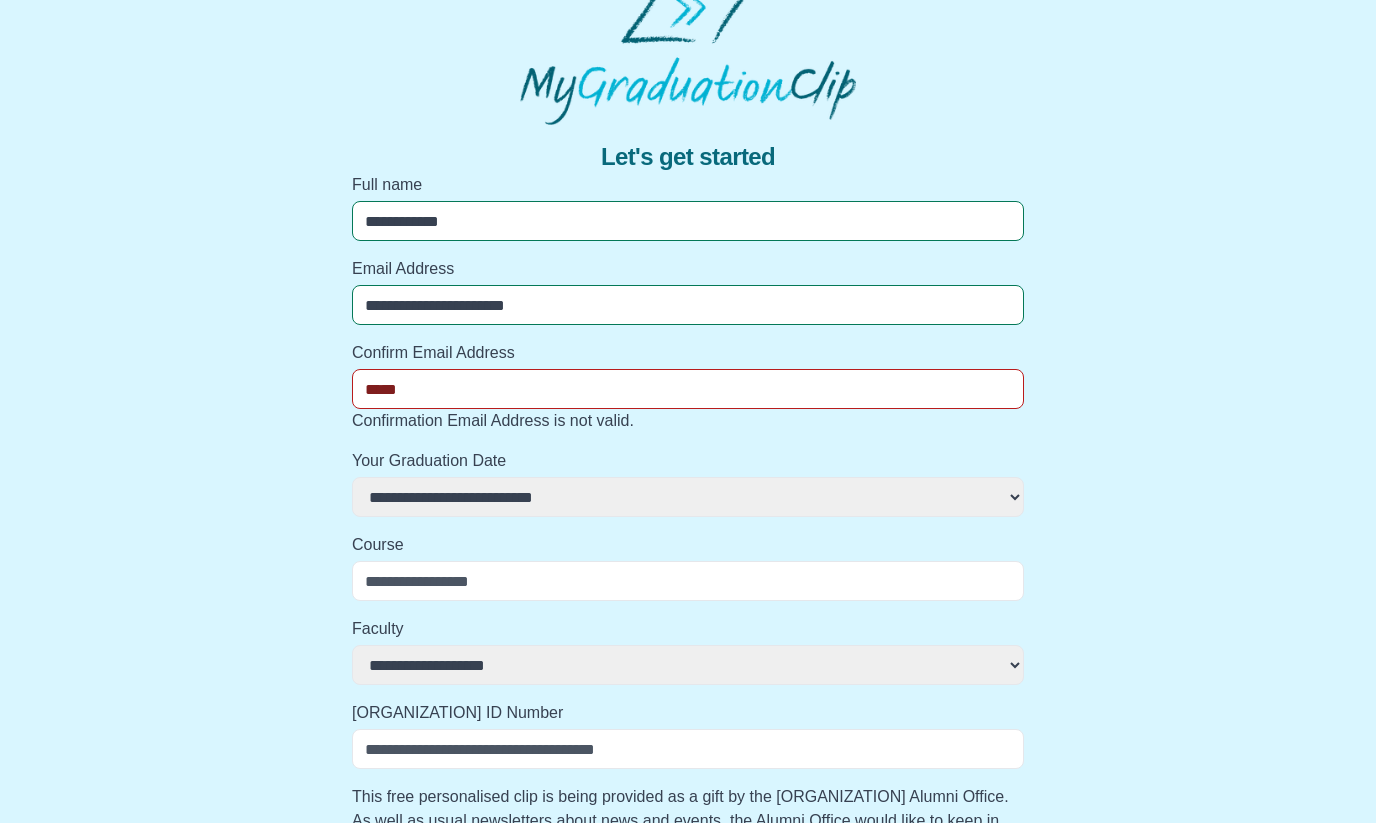 select 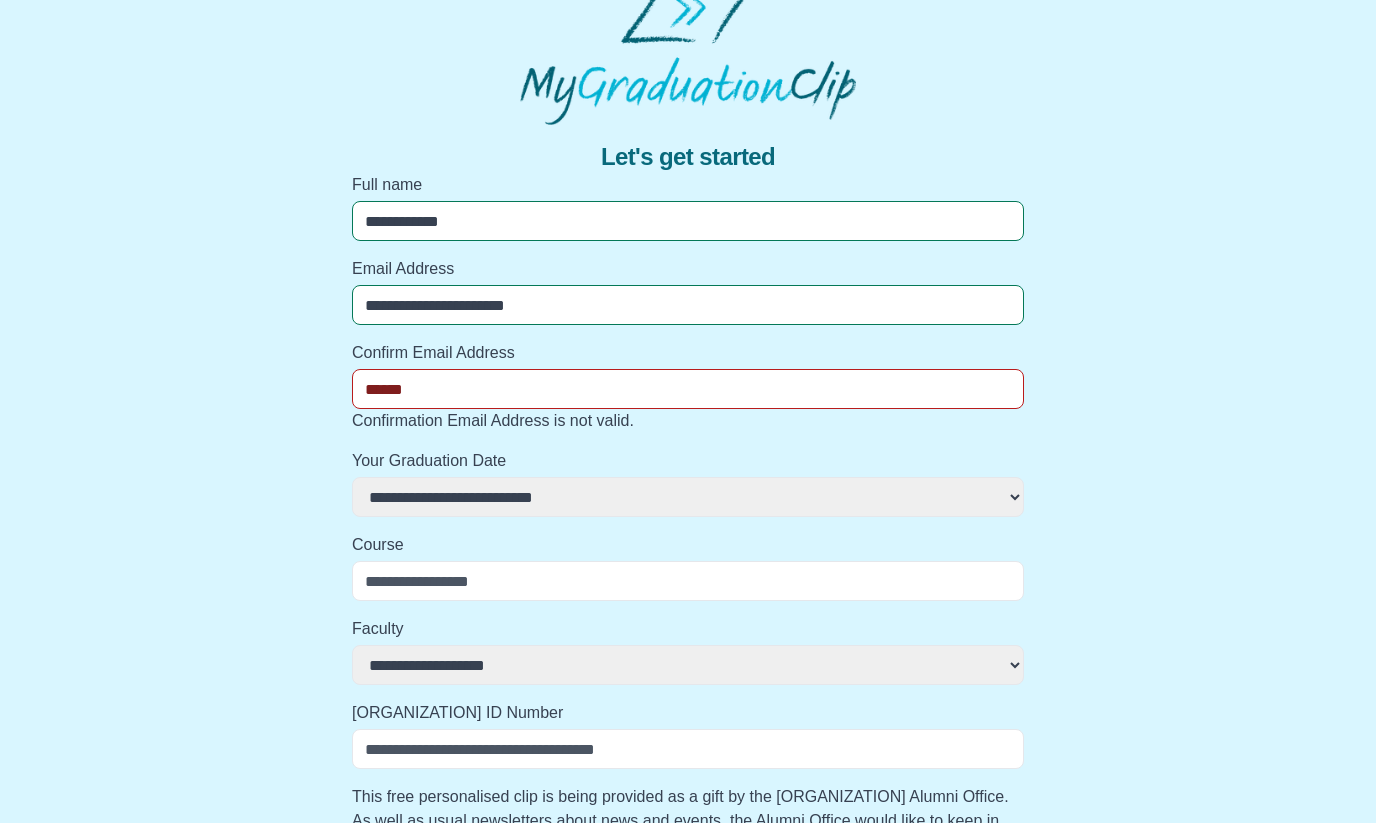 select 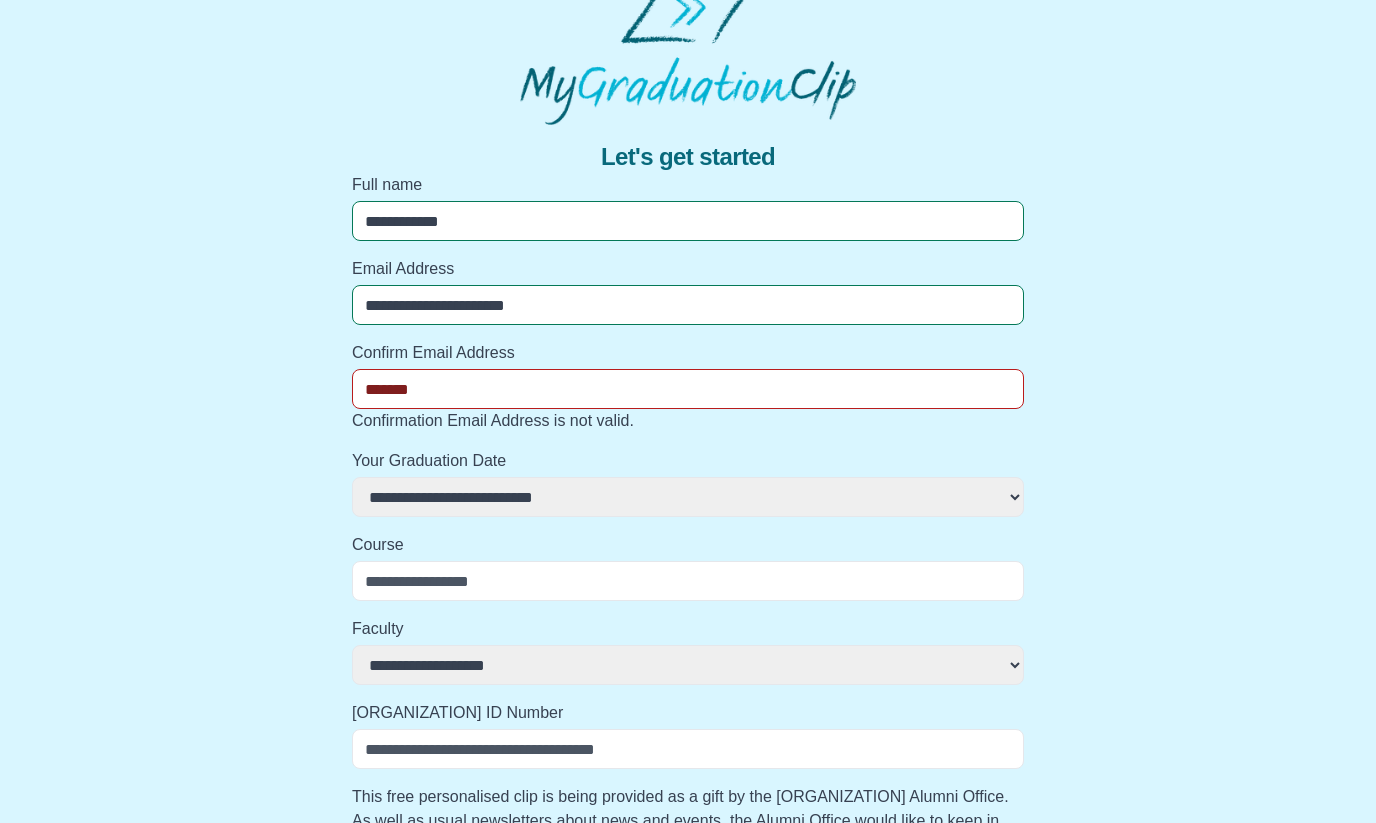 select 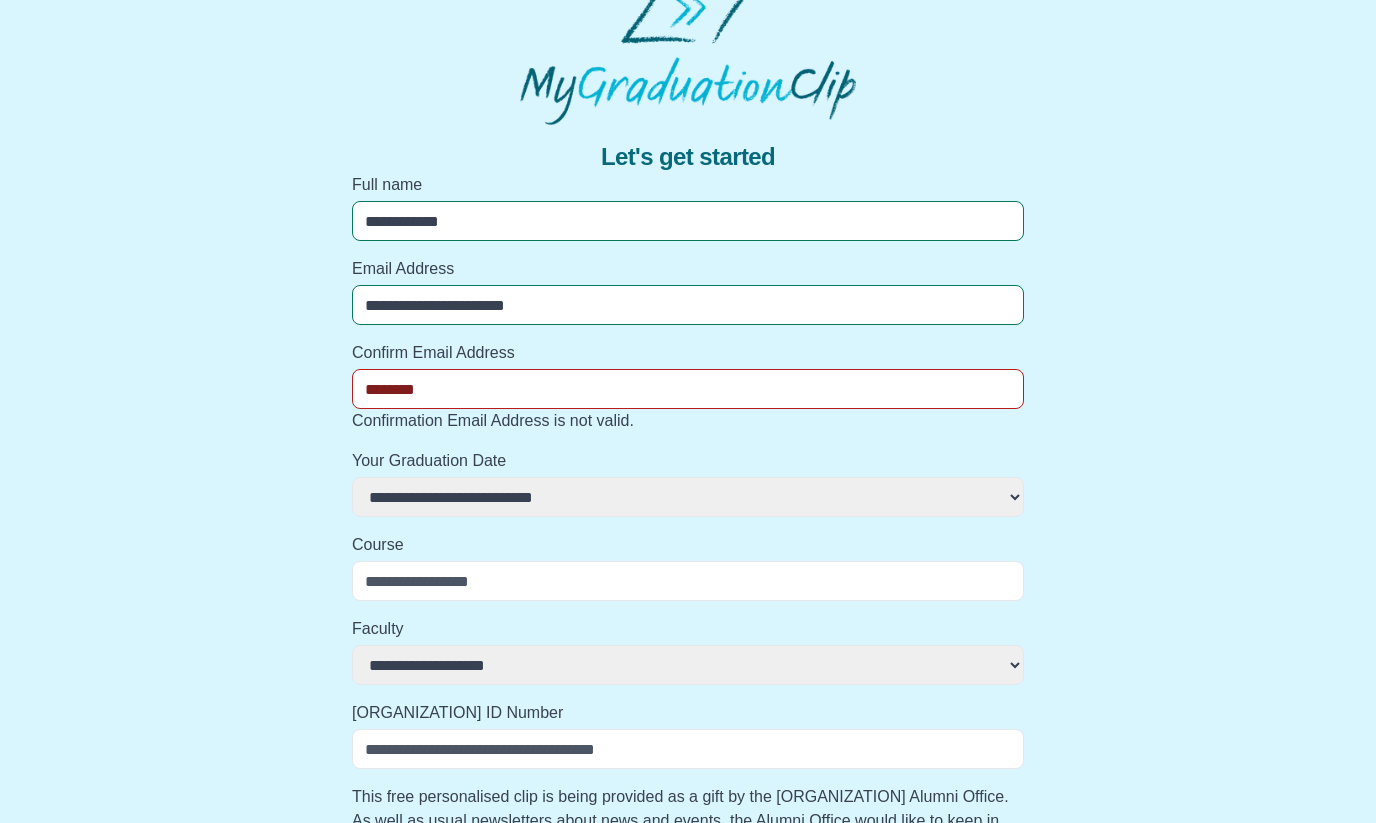 select 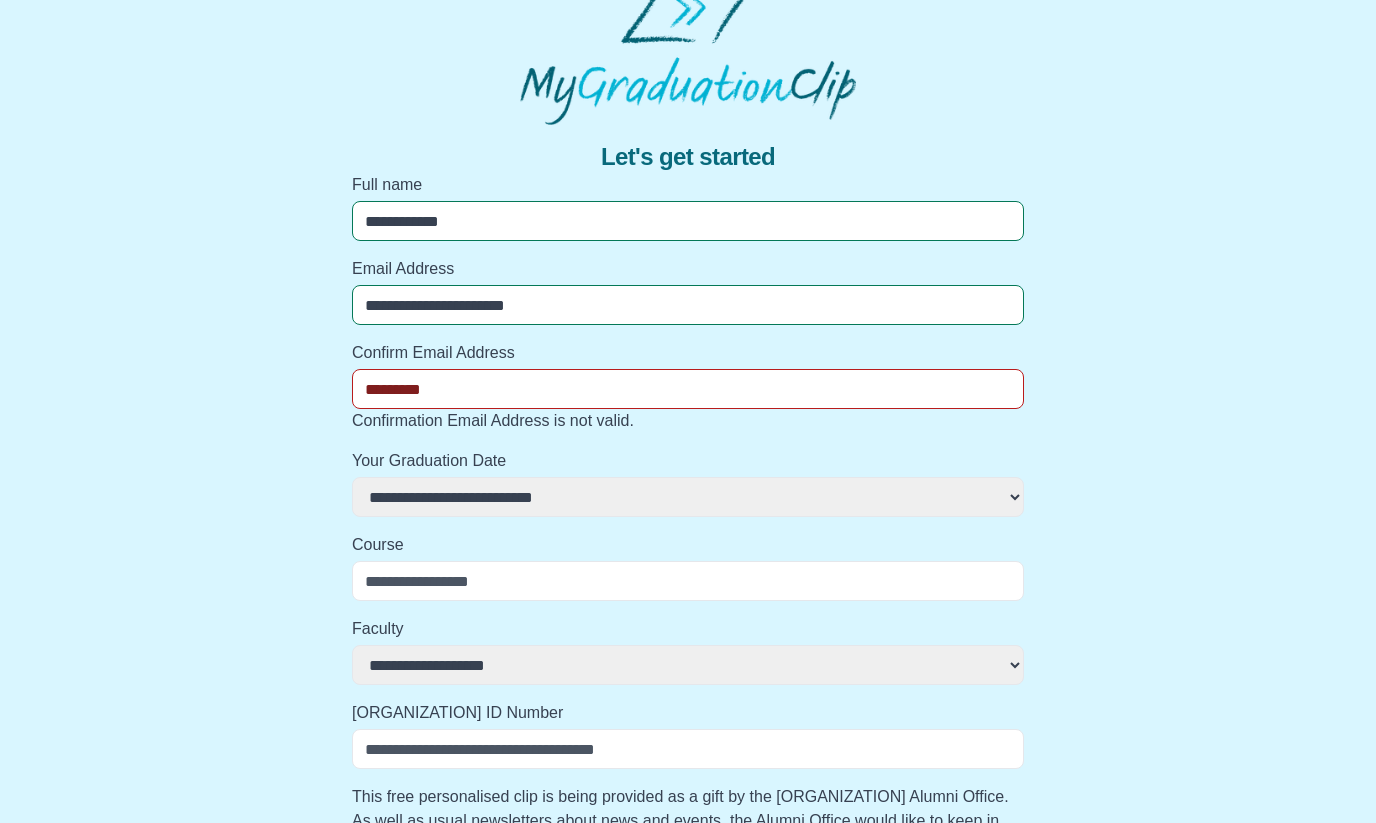 select 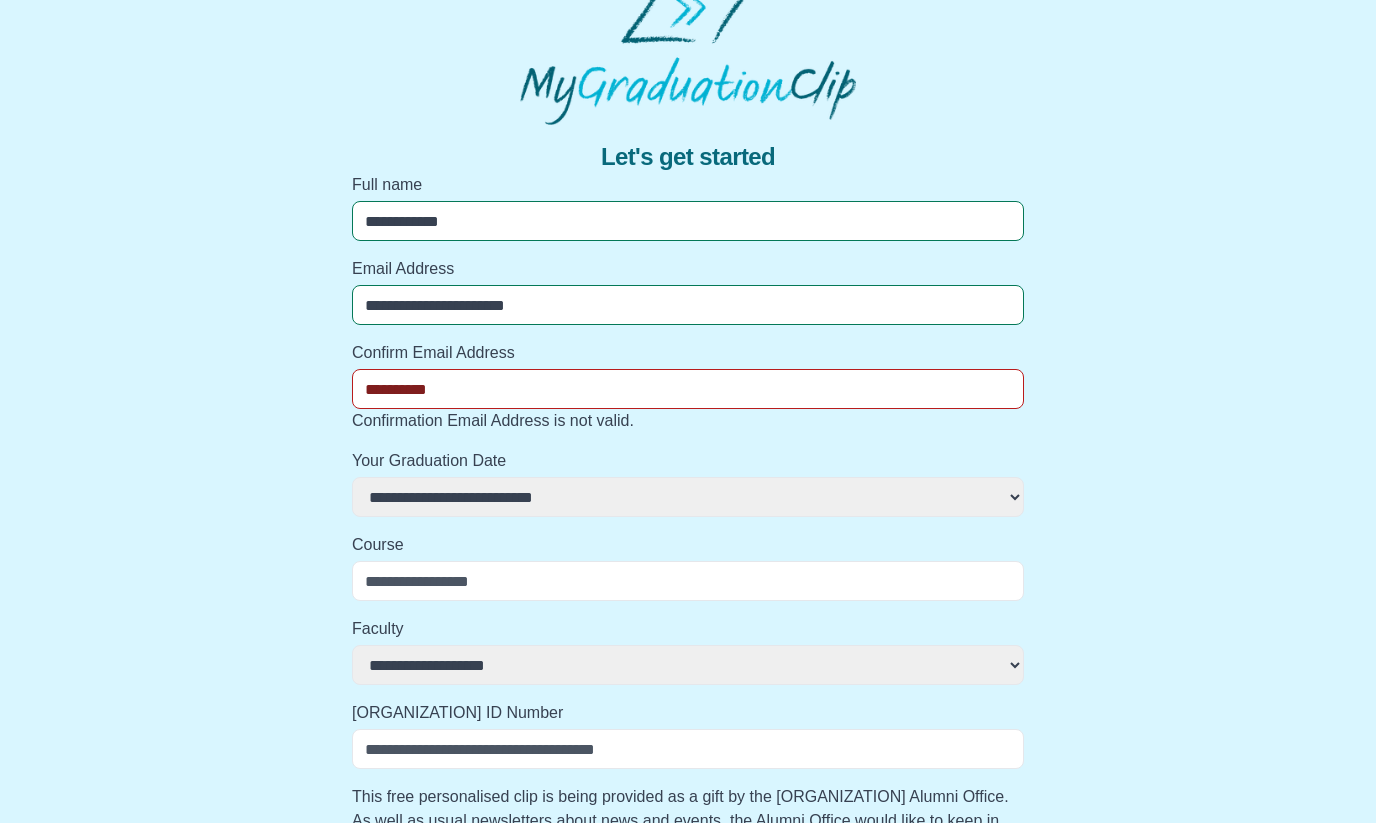 select 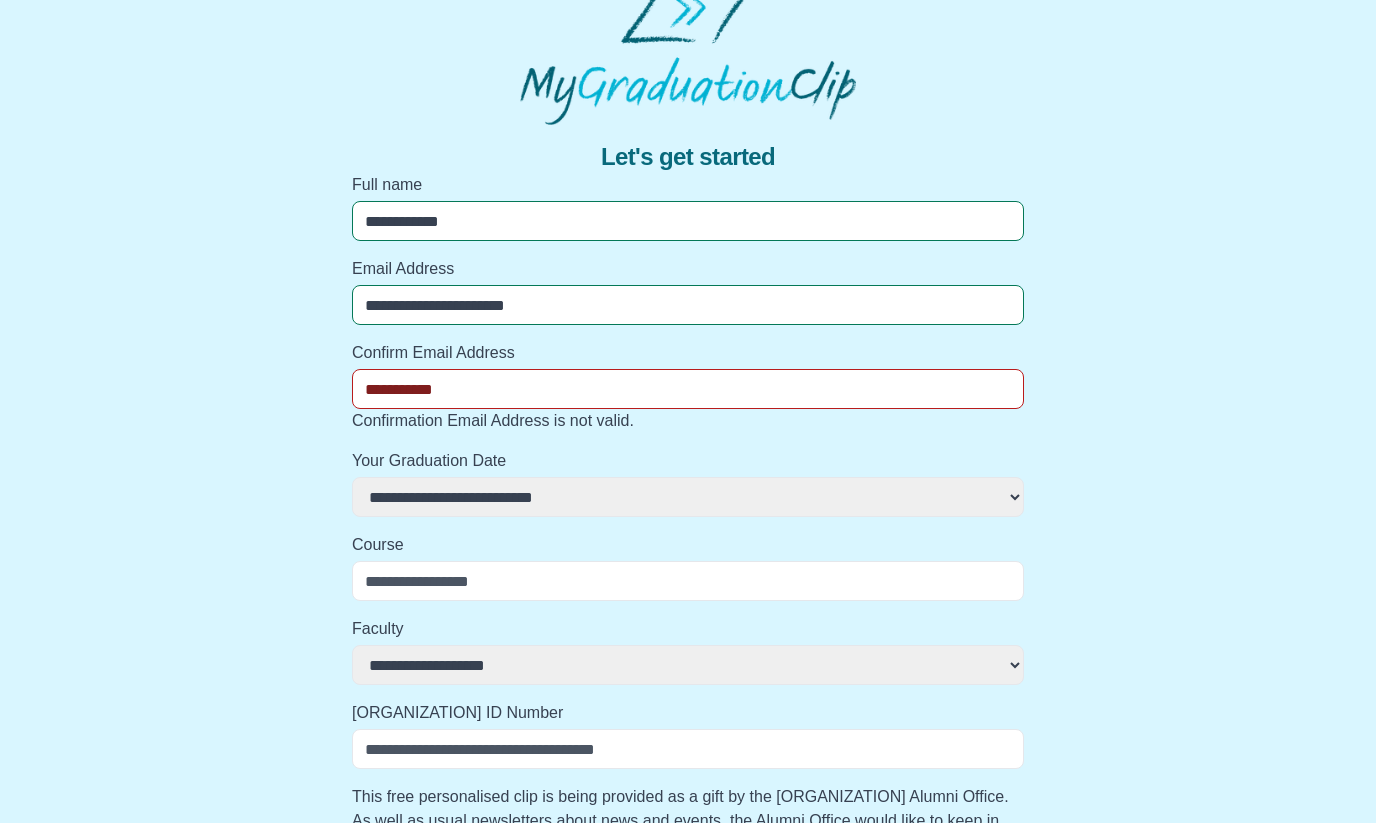 select 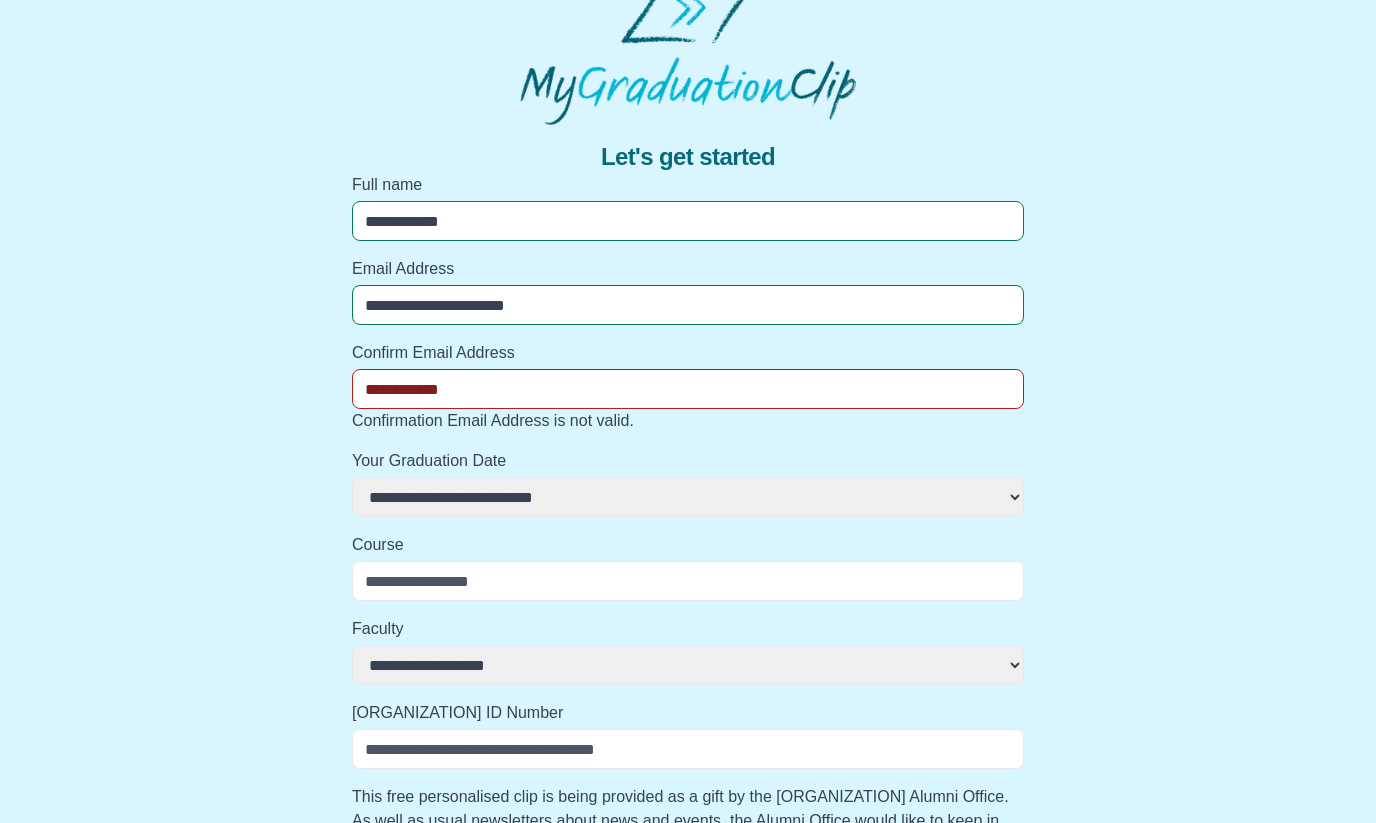 select 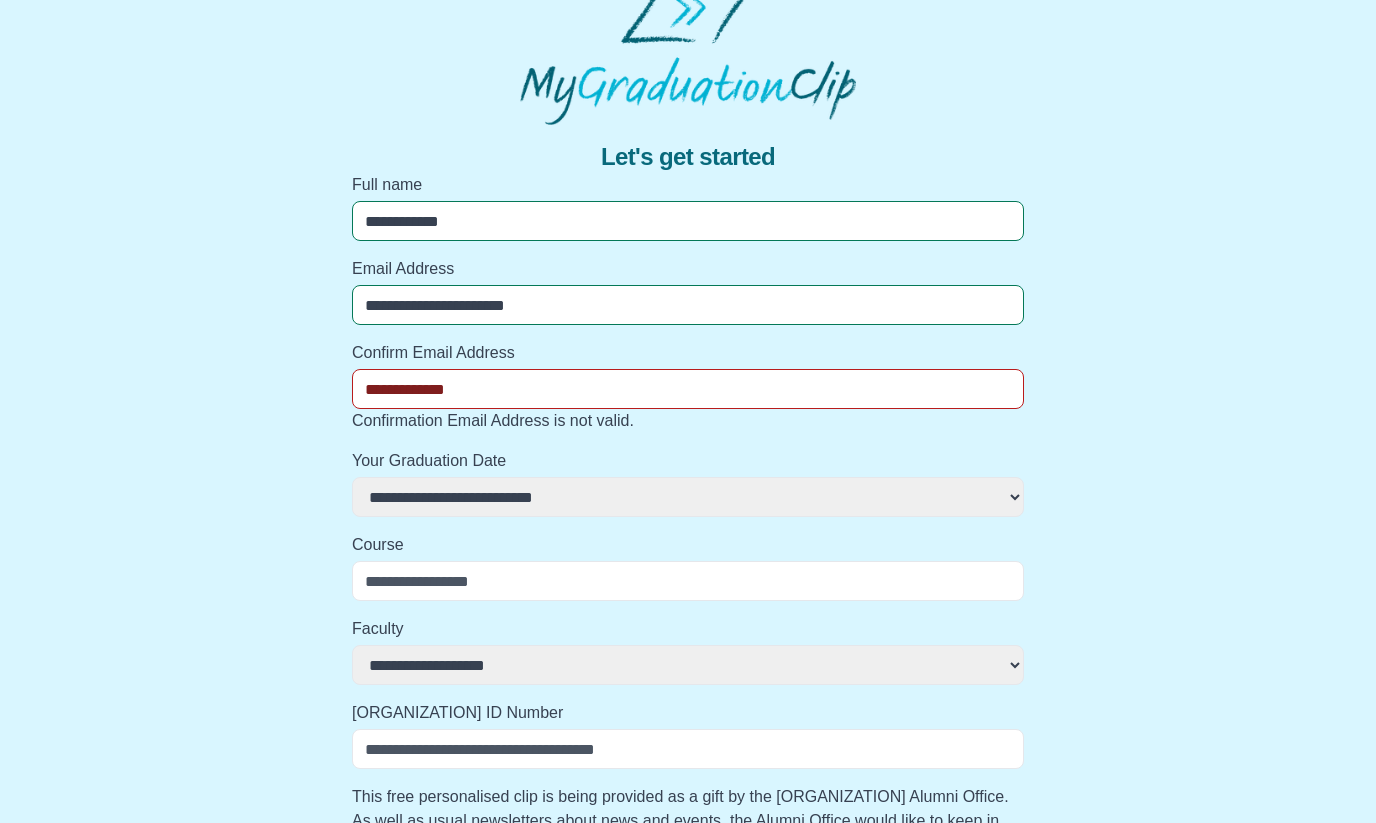 select 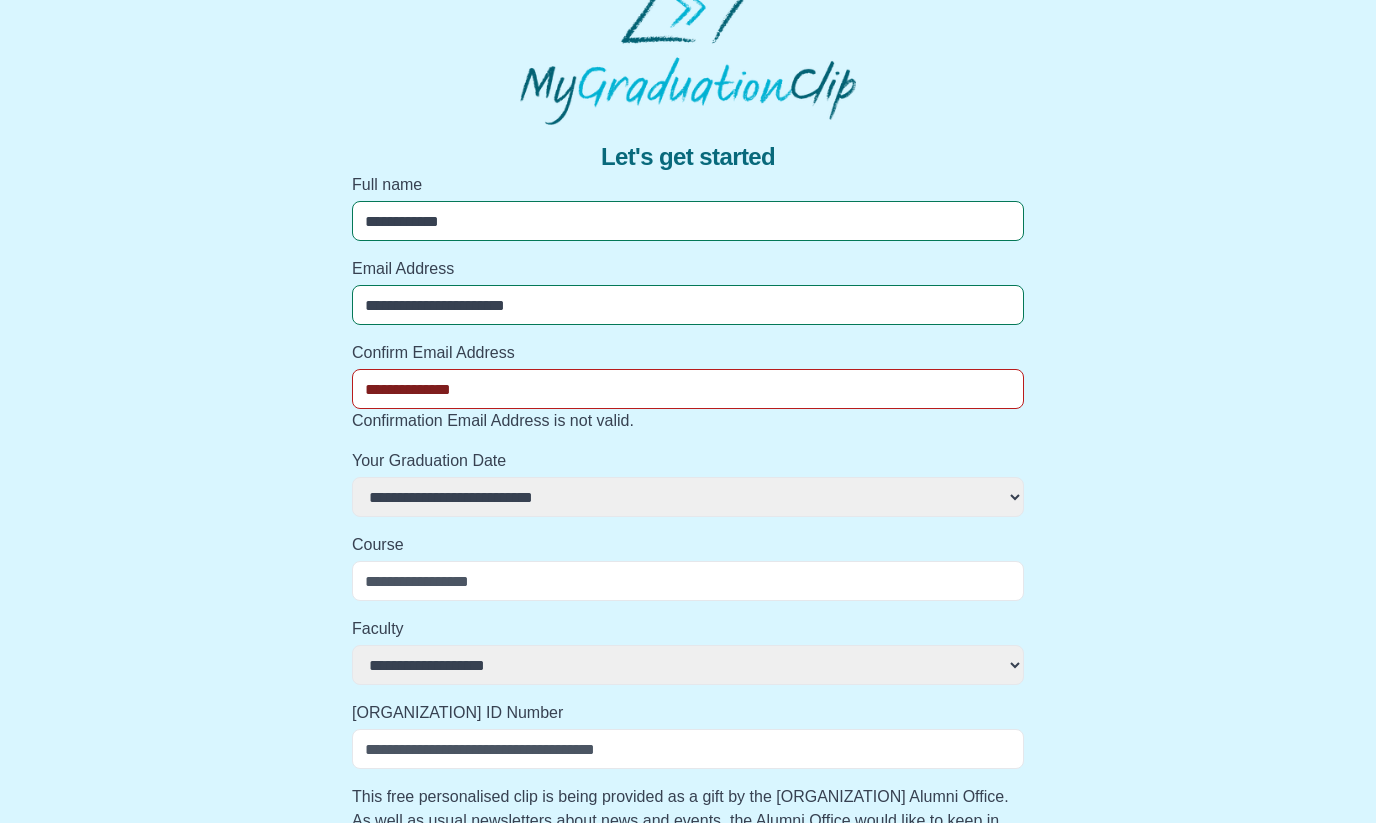 select 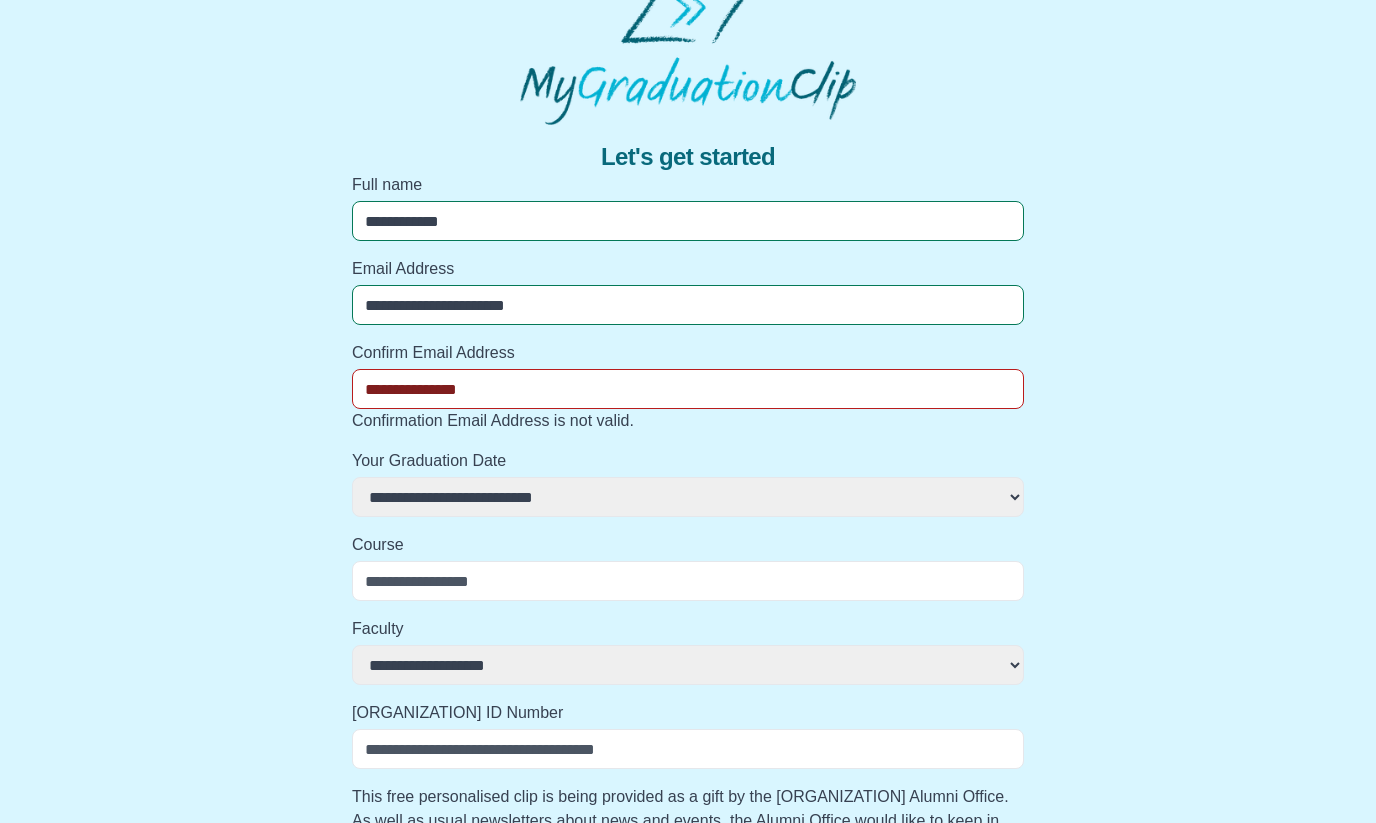 select 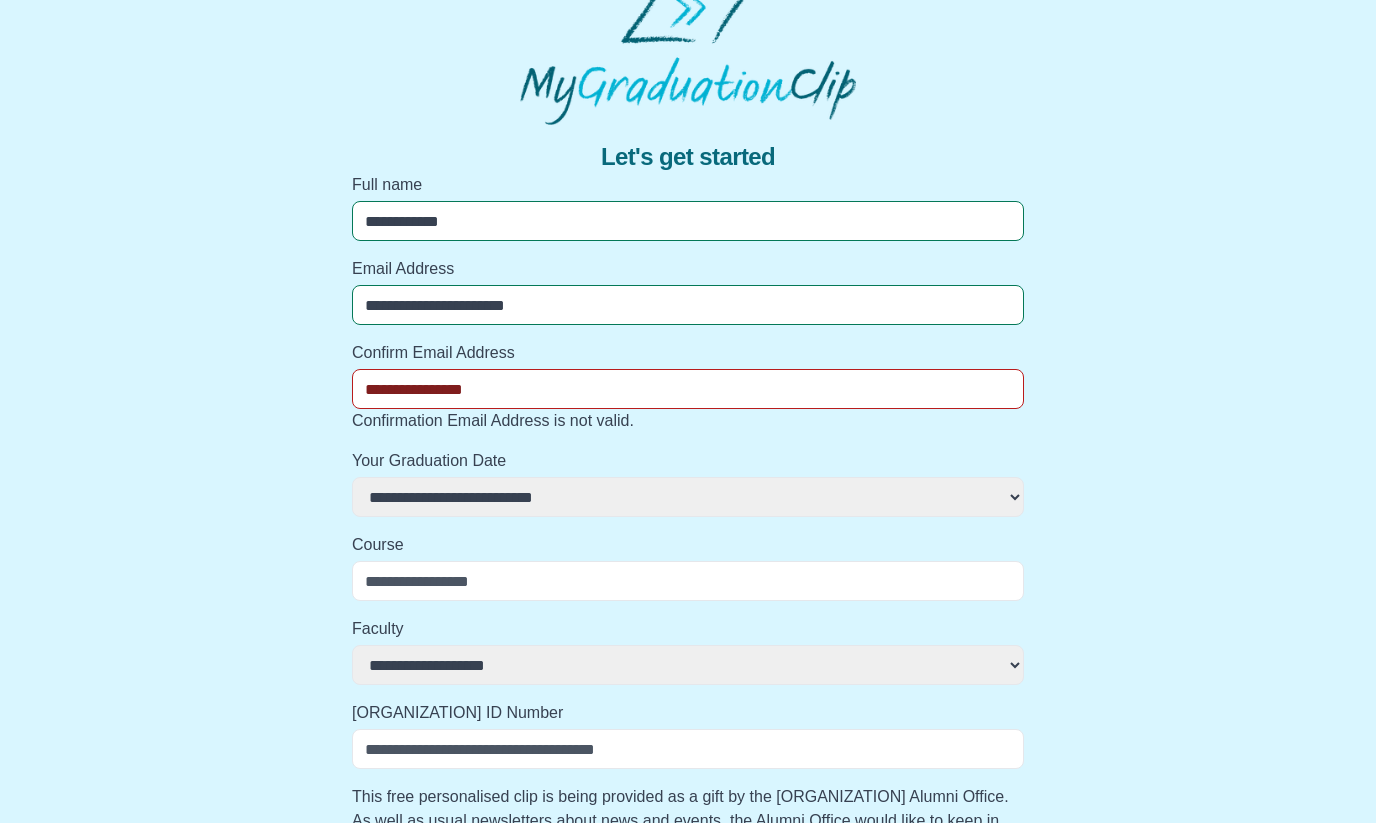 select 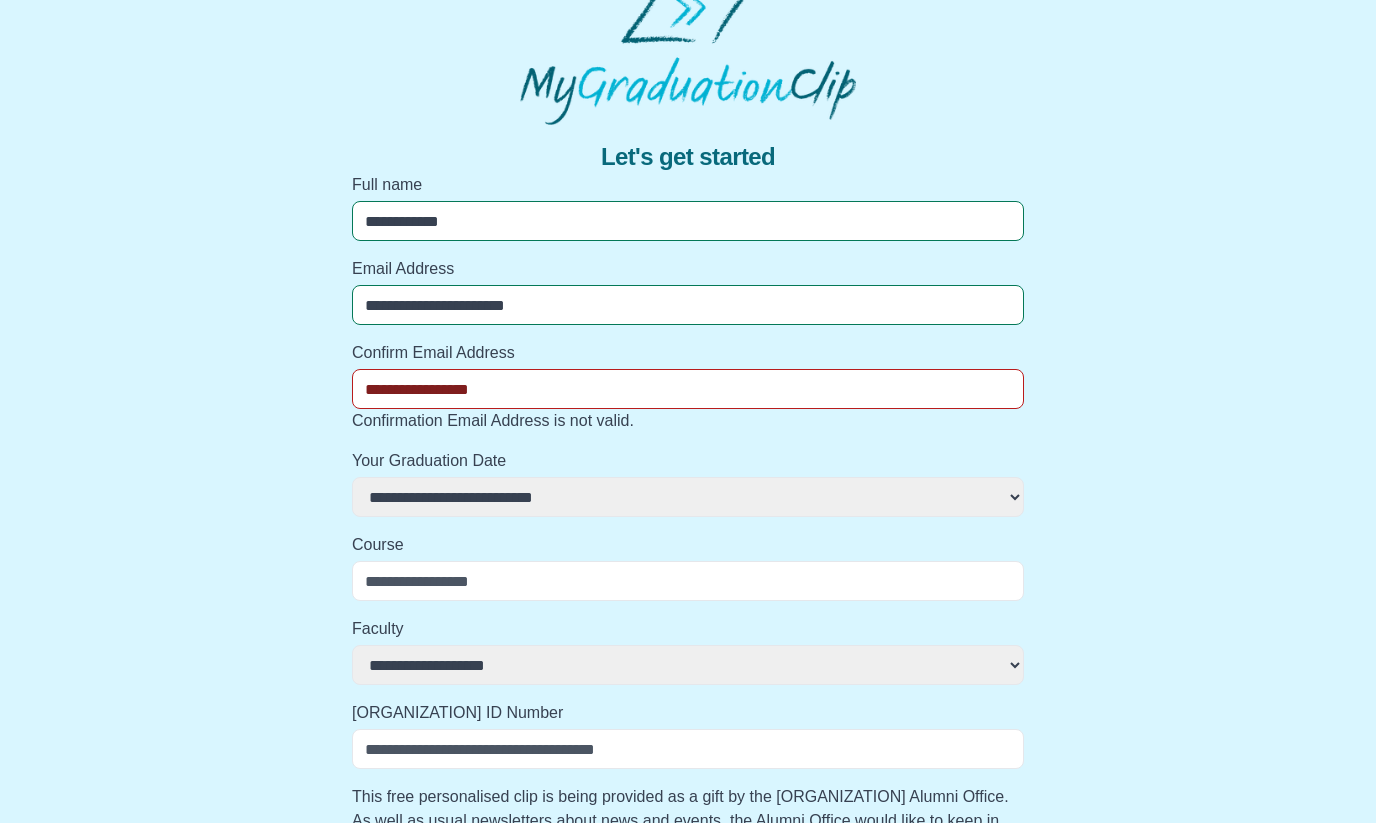 select 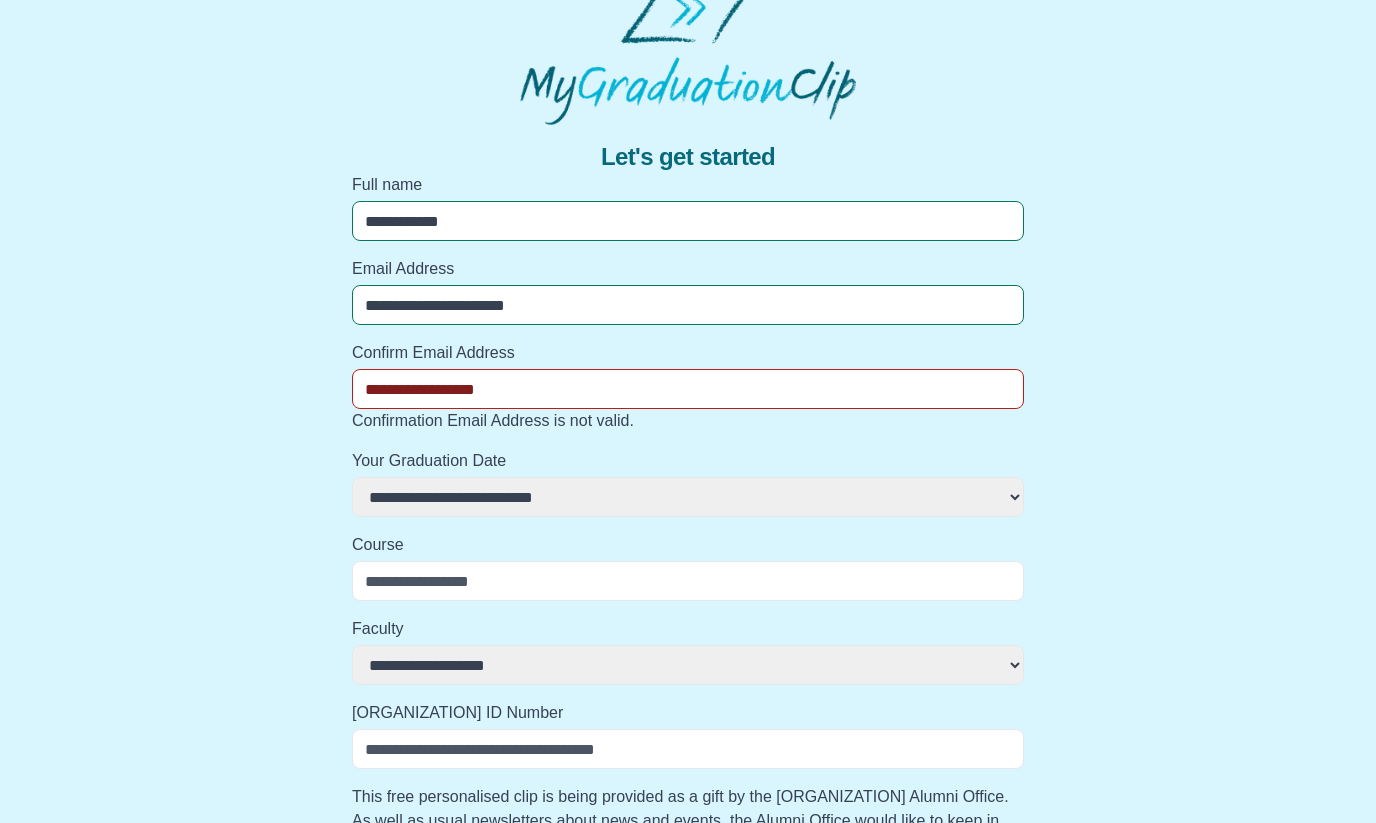select 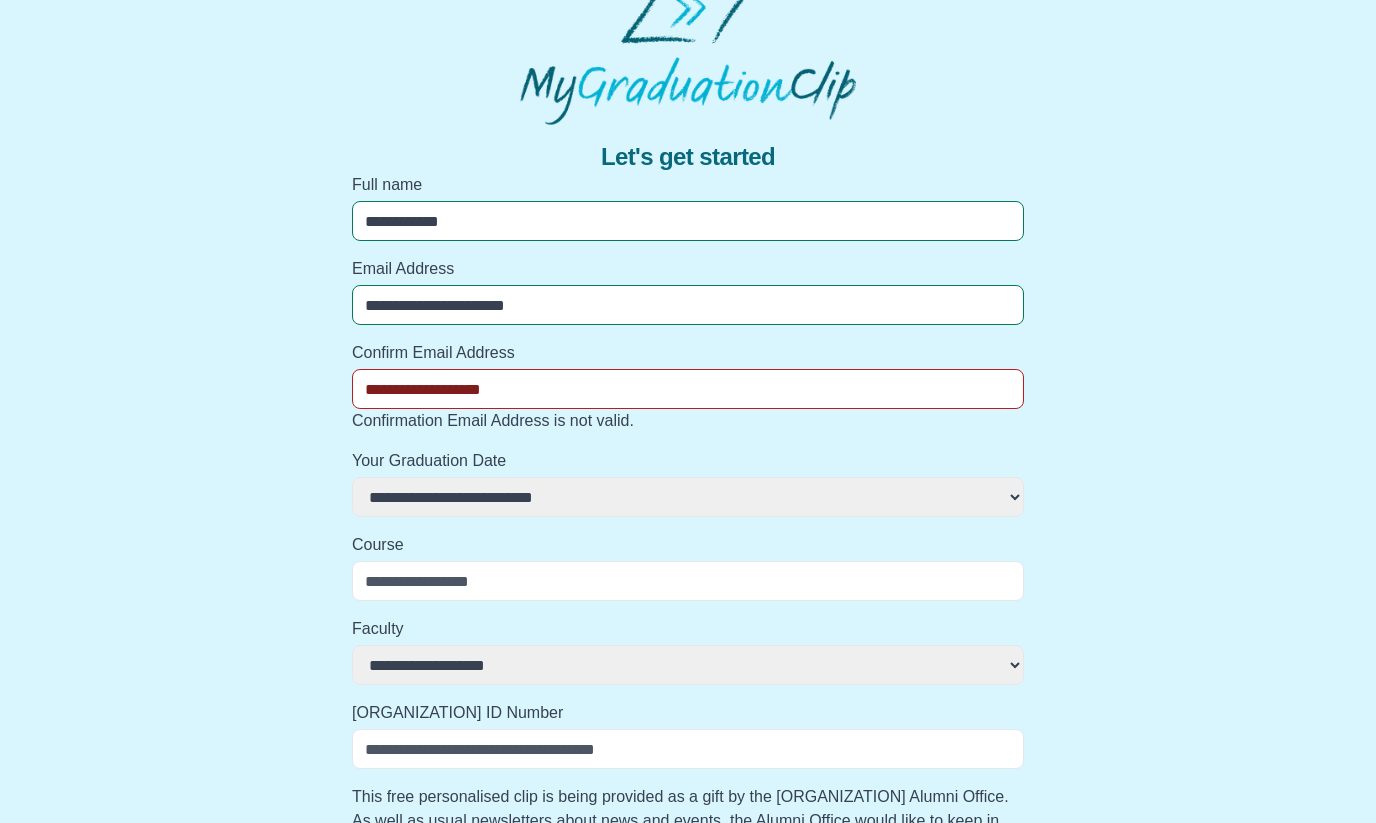 select 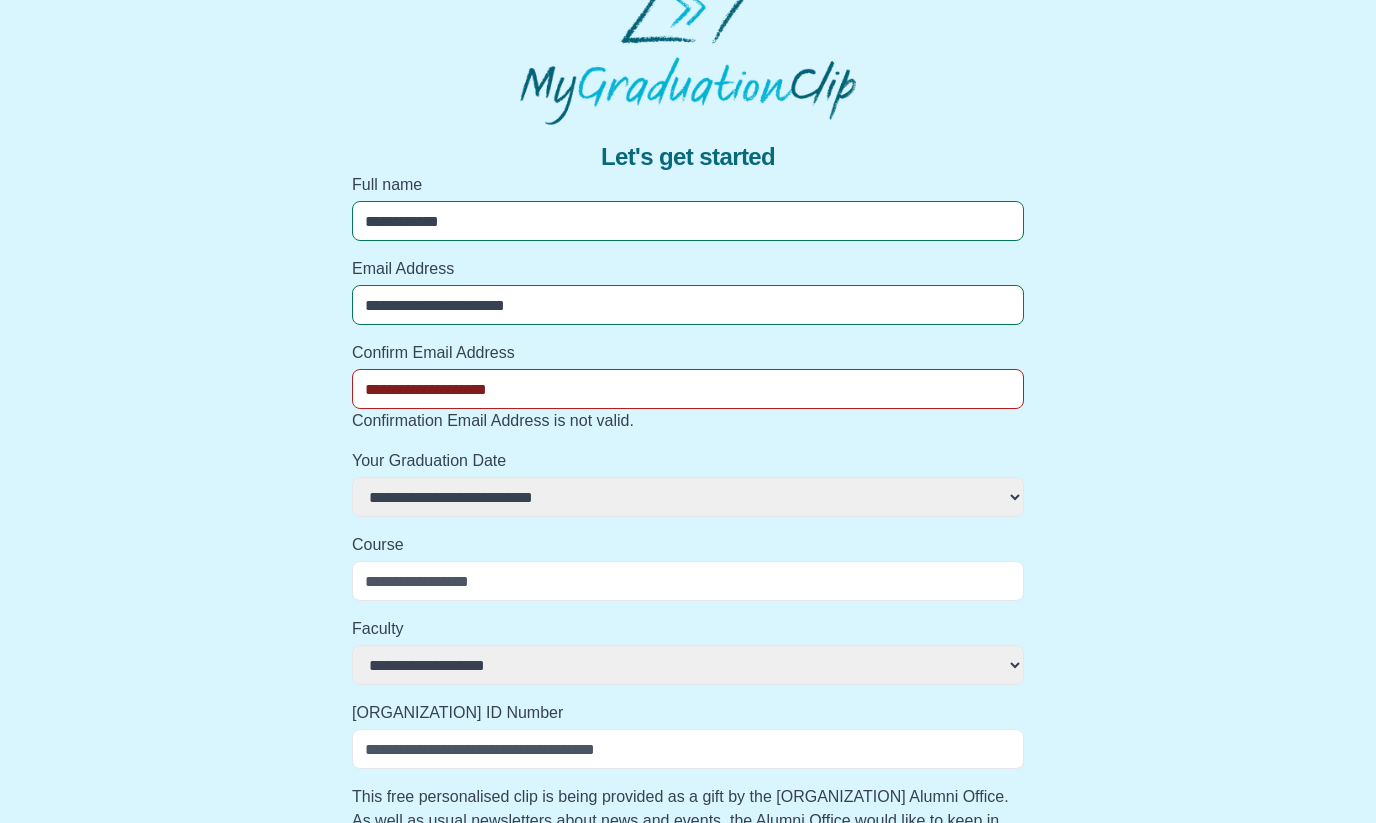 select 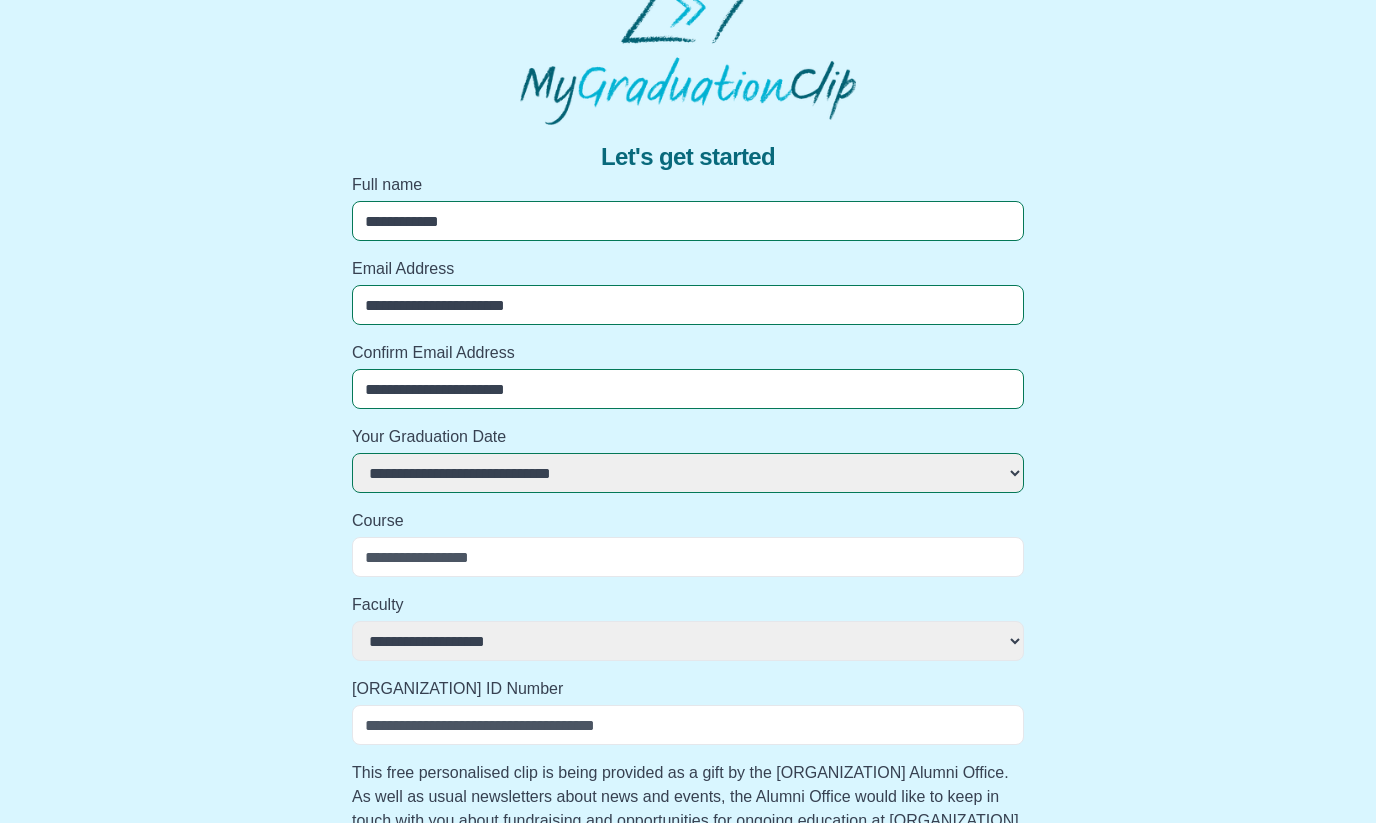click on "Course" at bounding box center [688, 557] 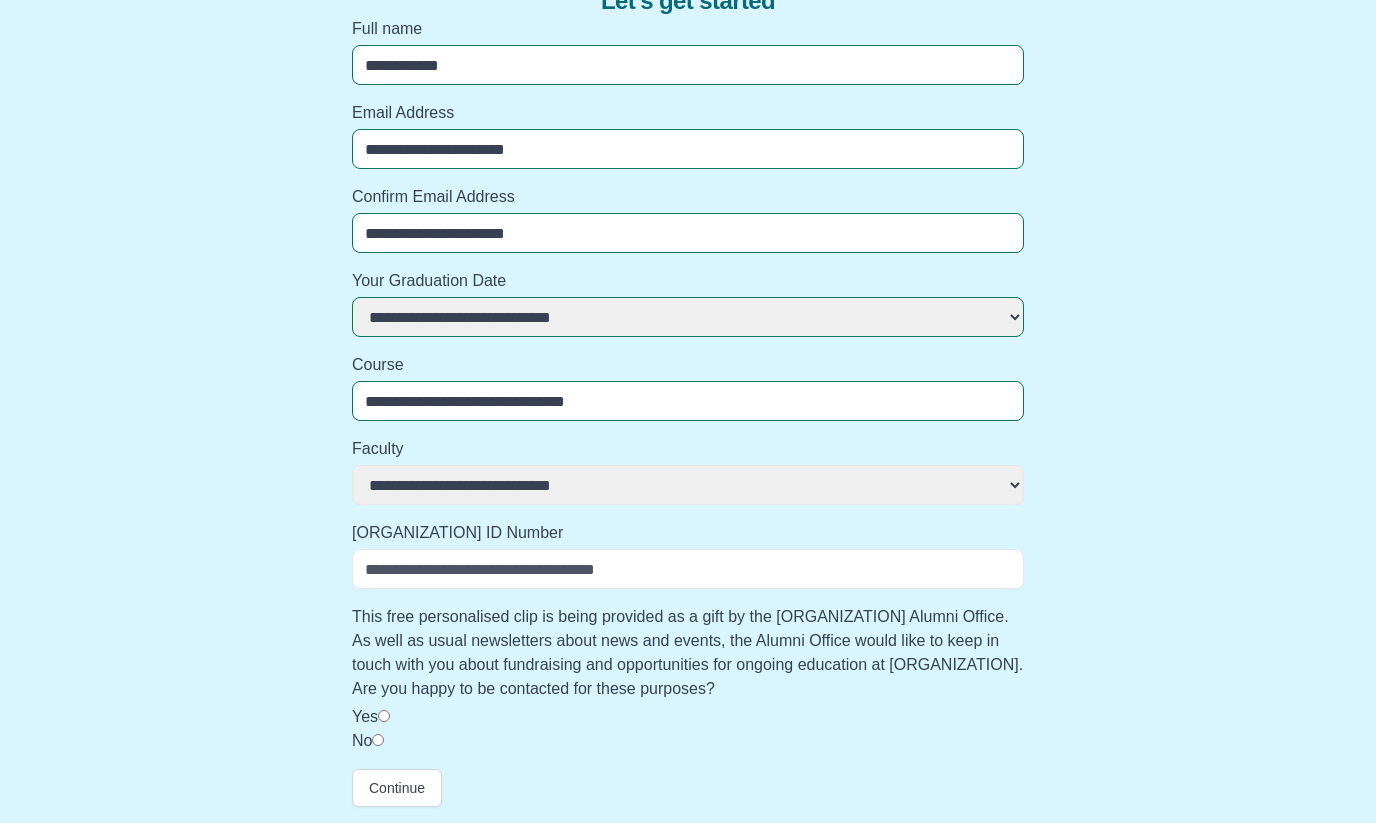 scroll, scrollTop: 193, scrollLeft: 0, axis: vertical 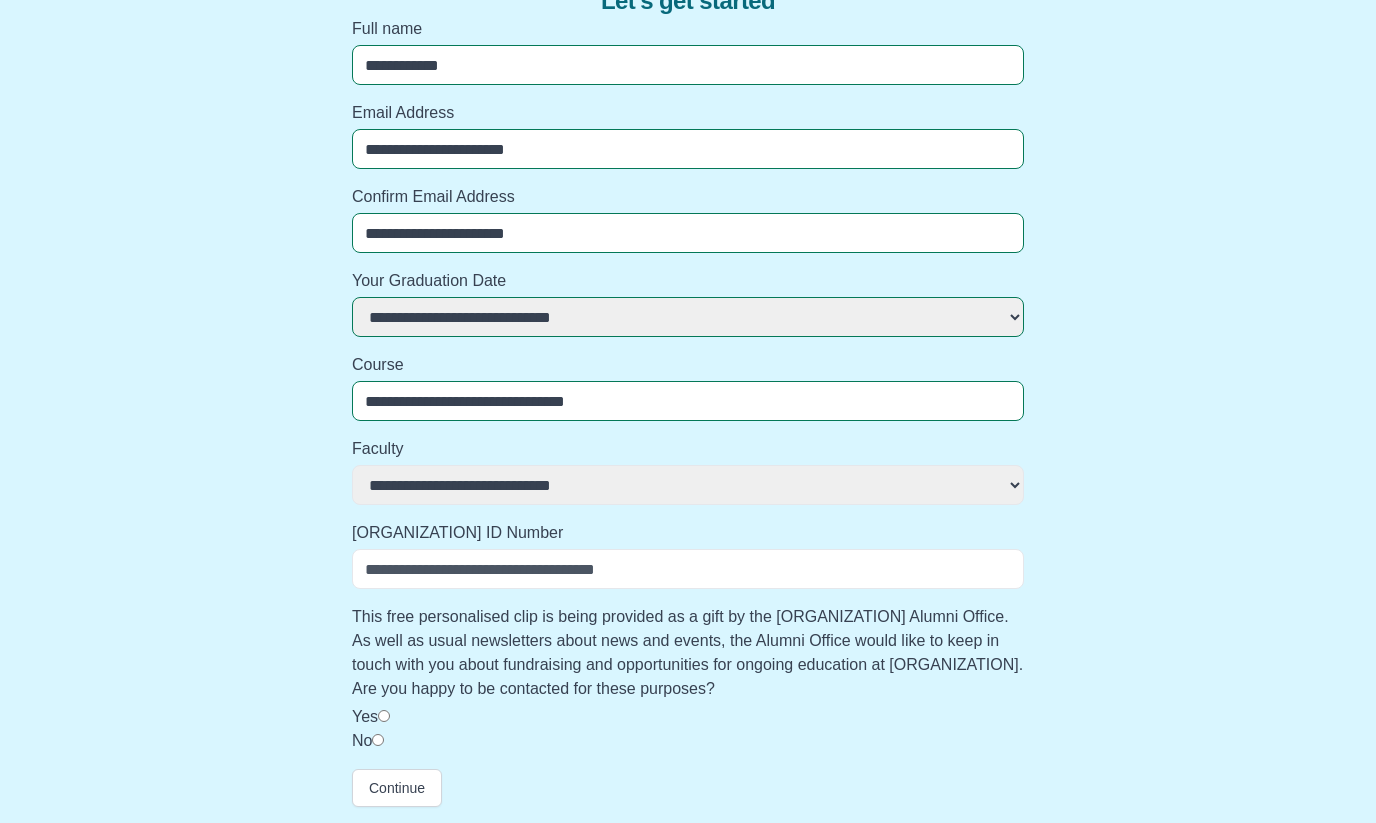 click on "[ORGANIZATION] ID Number" at bounding box center (688, 569) 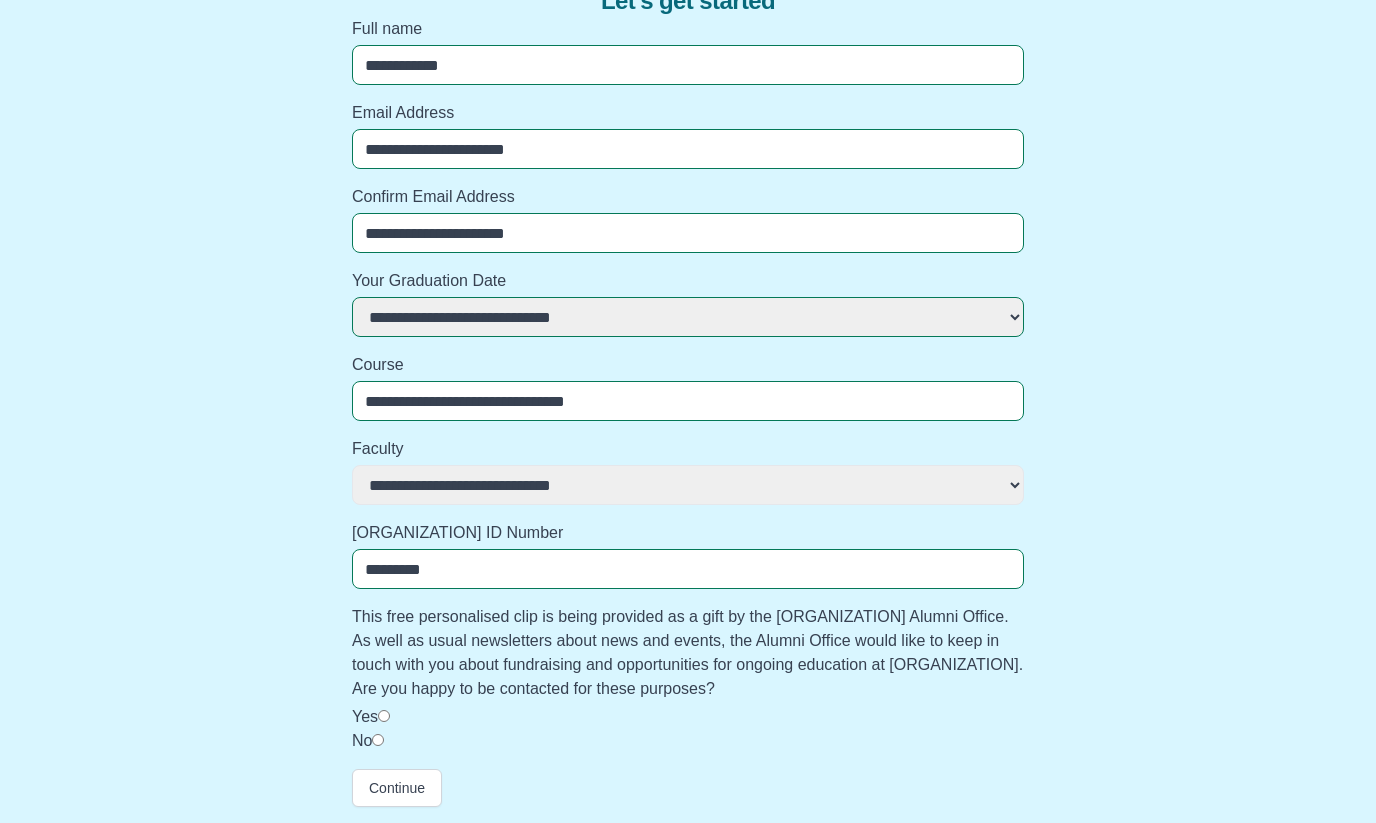 scroll, scrollTop: 193, scrollLeft: 0, axis: vertical 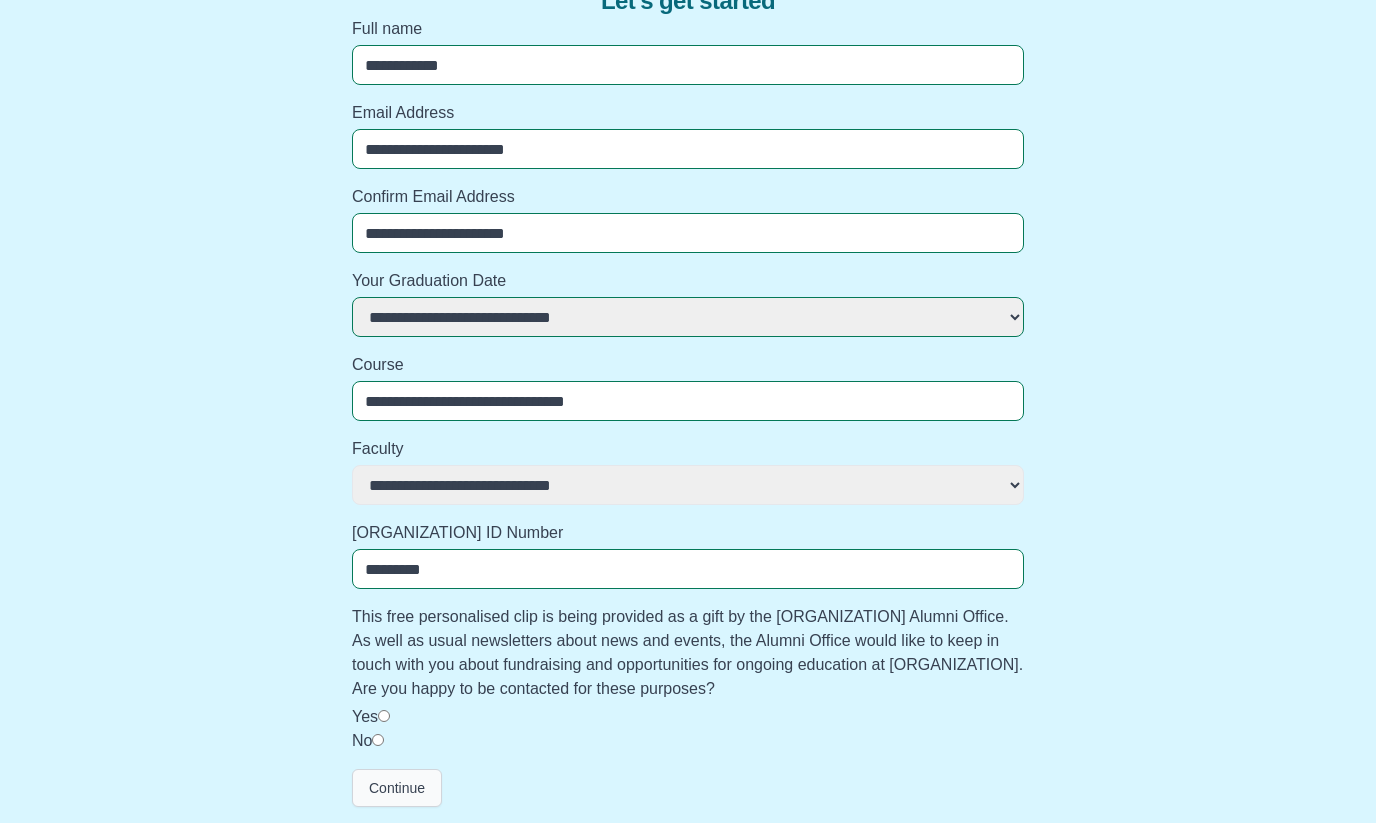 click on "Continue" at bounding box center [397, 788] 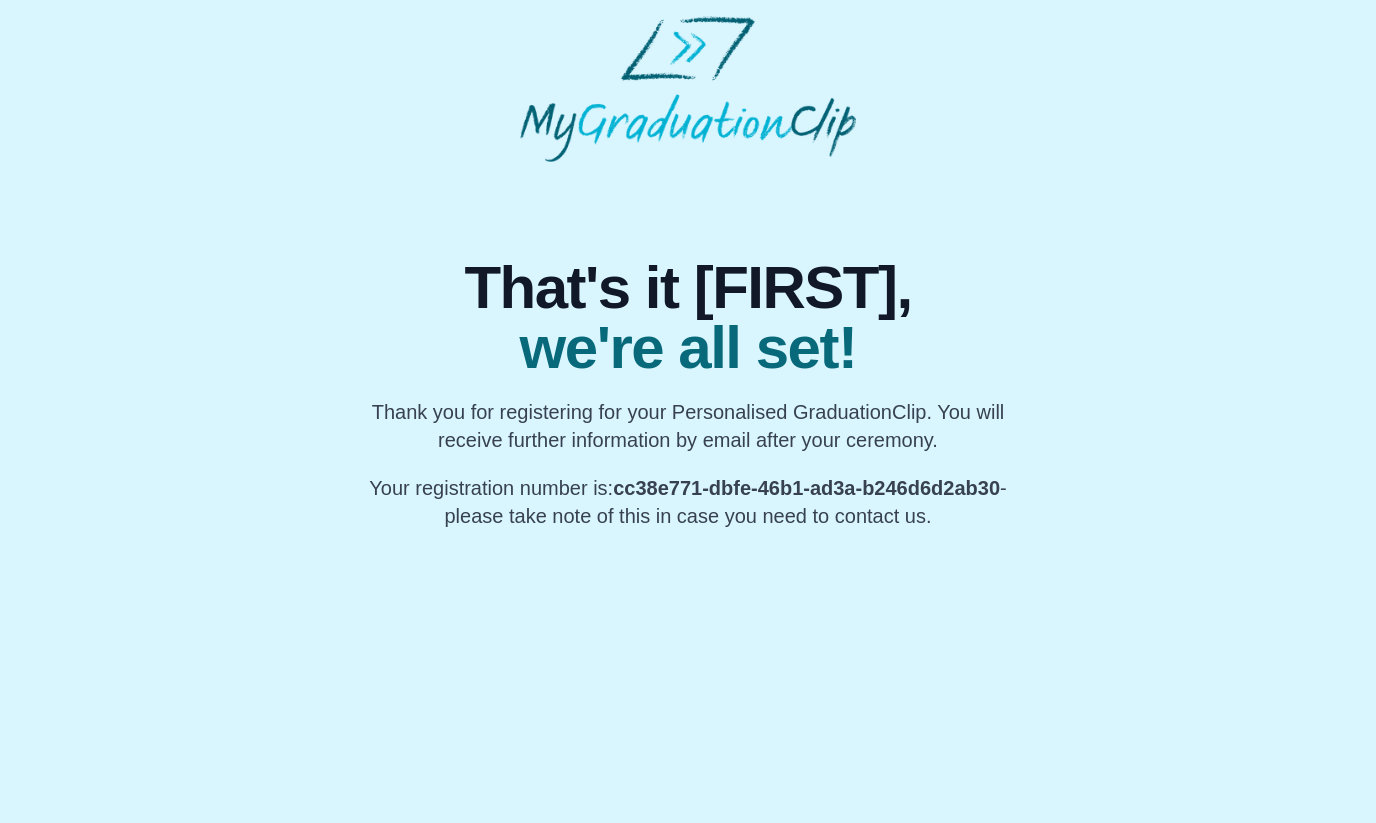 scroll, scrollTop: 0, scrollLeft: 0, axis: both 